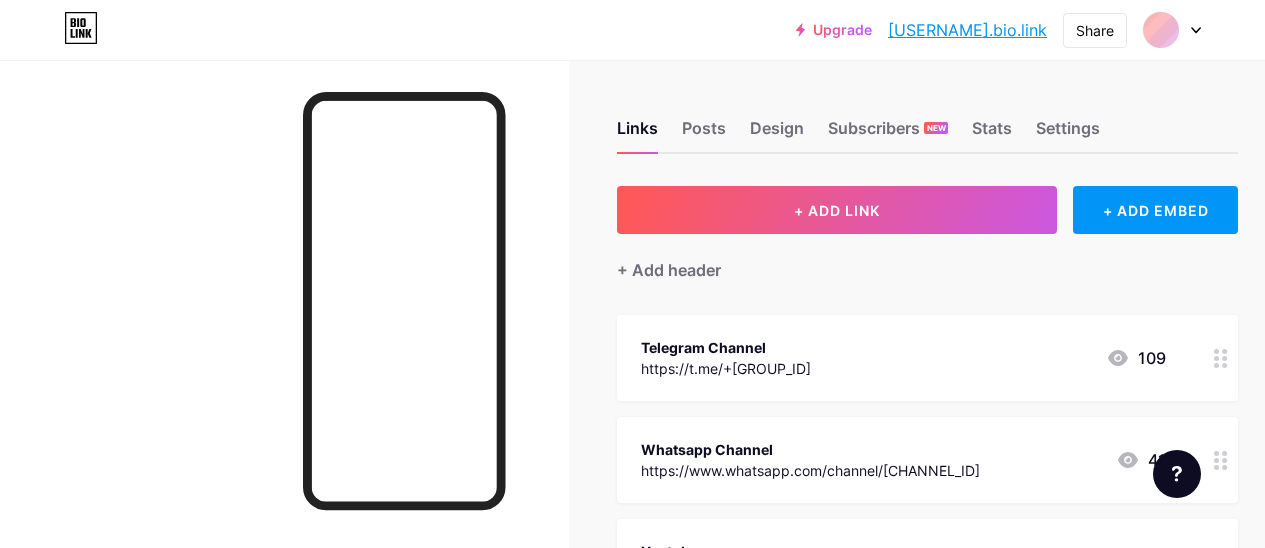 scroll, scrollTop: 0, scrollLeft: 0, axis: both 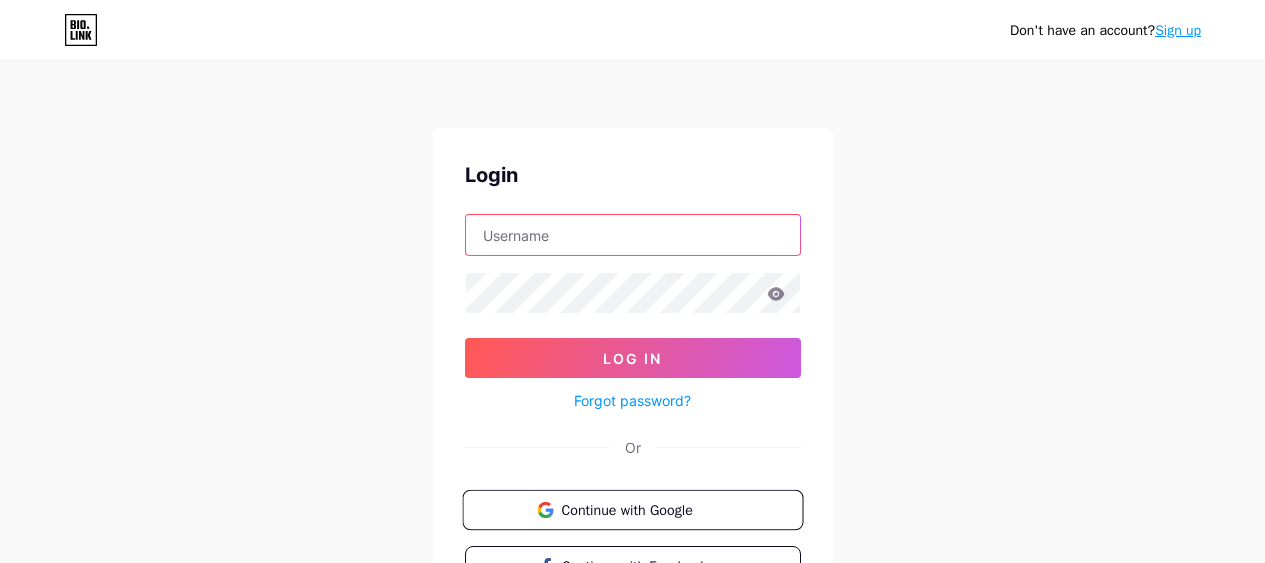 type on "pssperdana@gmail.com" 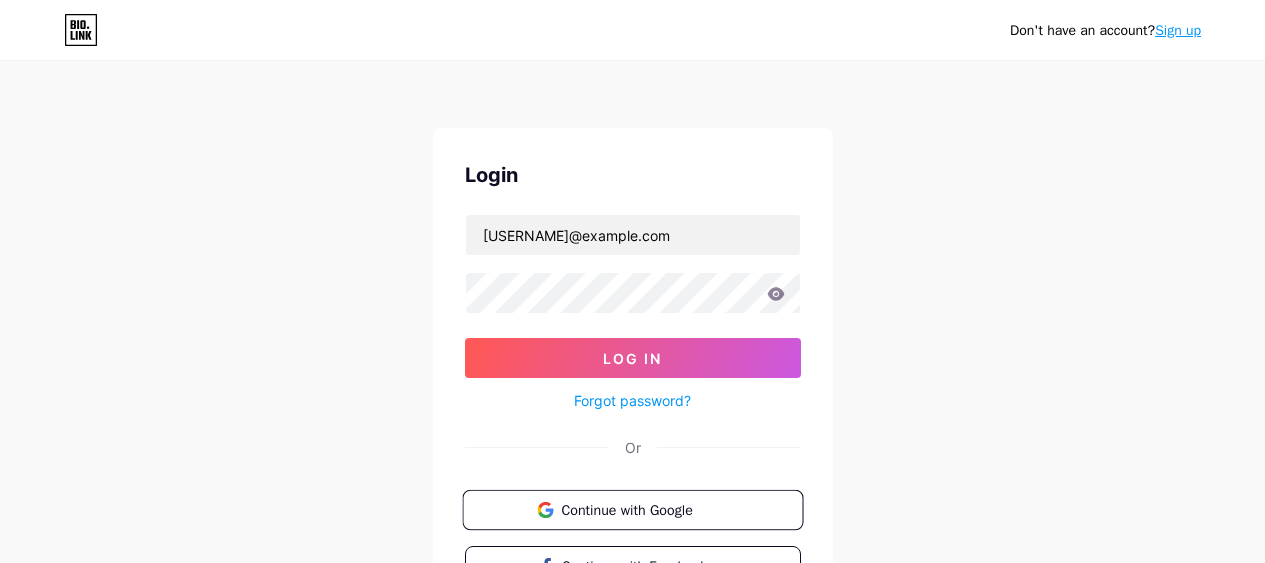 click on "Continue with Google" at bounding box center (632, 510) 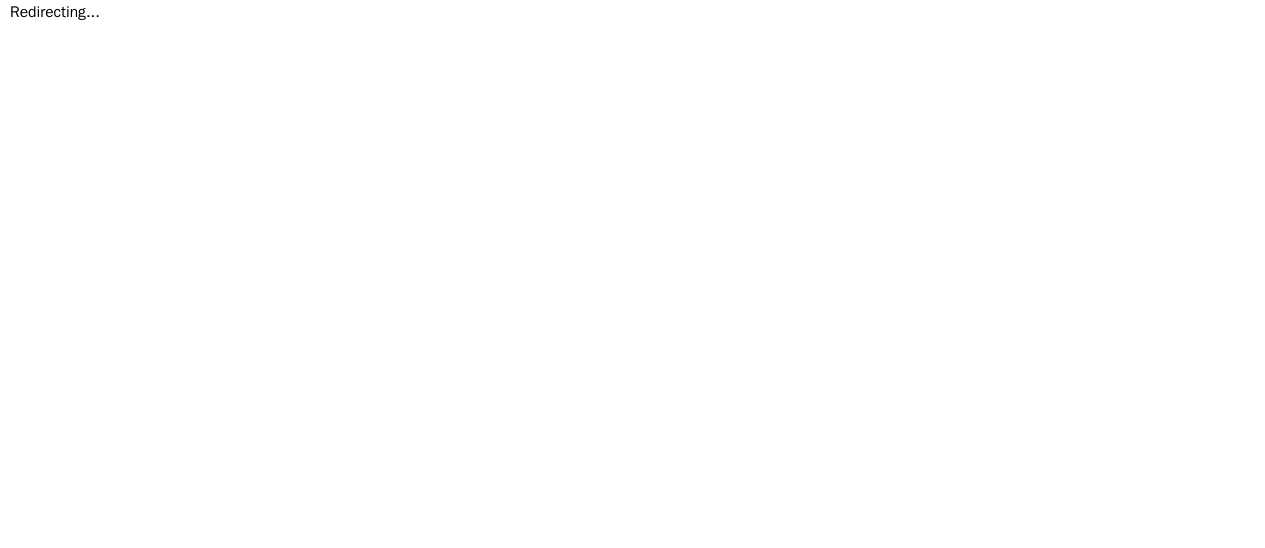 scroll, scrollTop: 0, scrollLeft: 0, axis: both 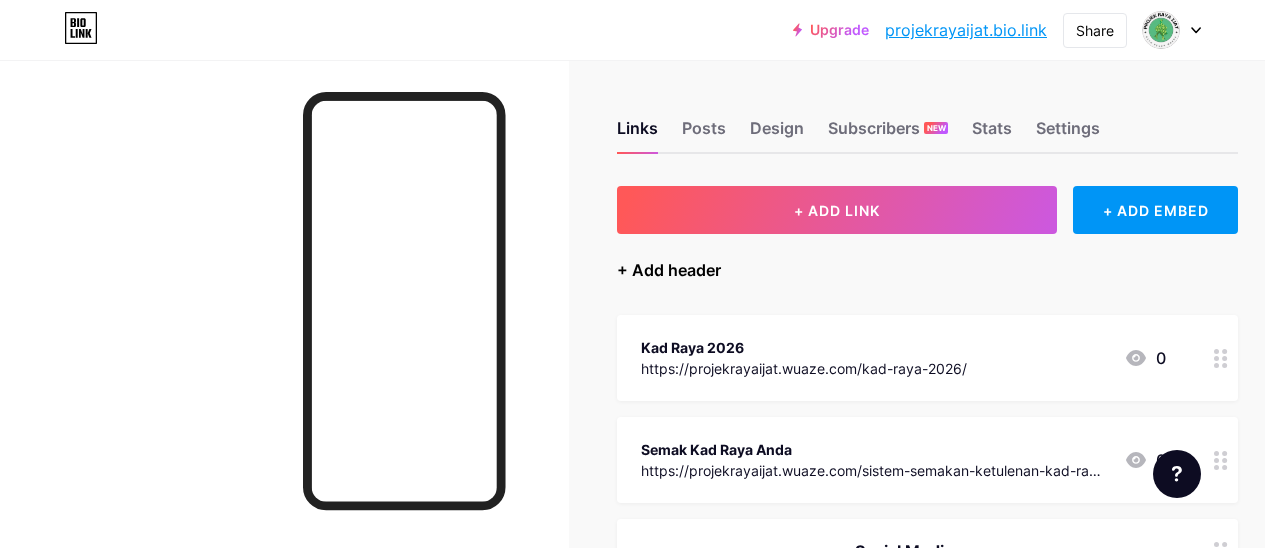 click on "+ Add header" at bounding box center [669, 270] 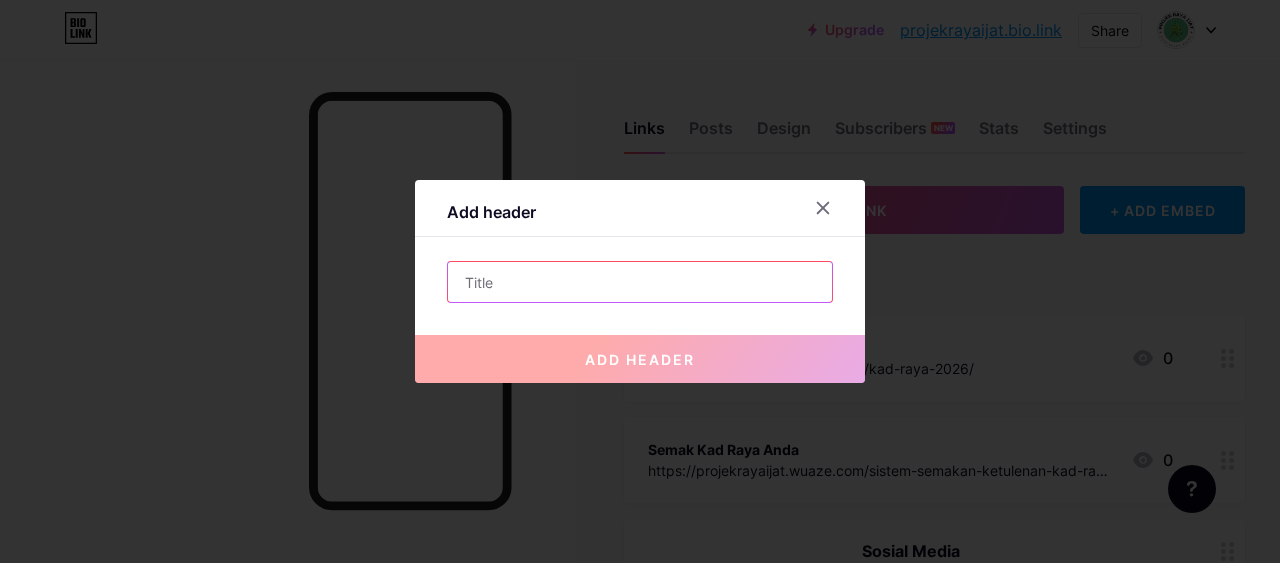 click at bounding box center [640, 282] 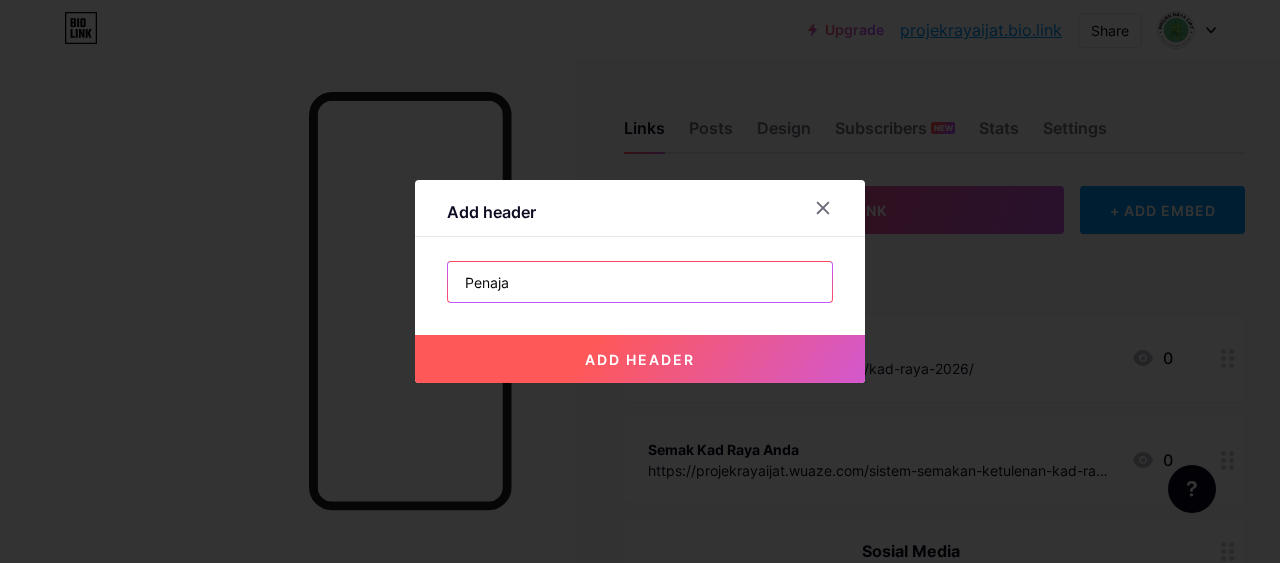 type on "Penaja" 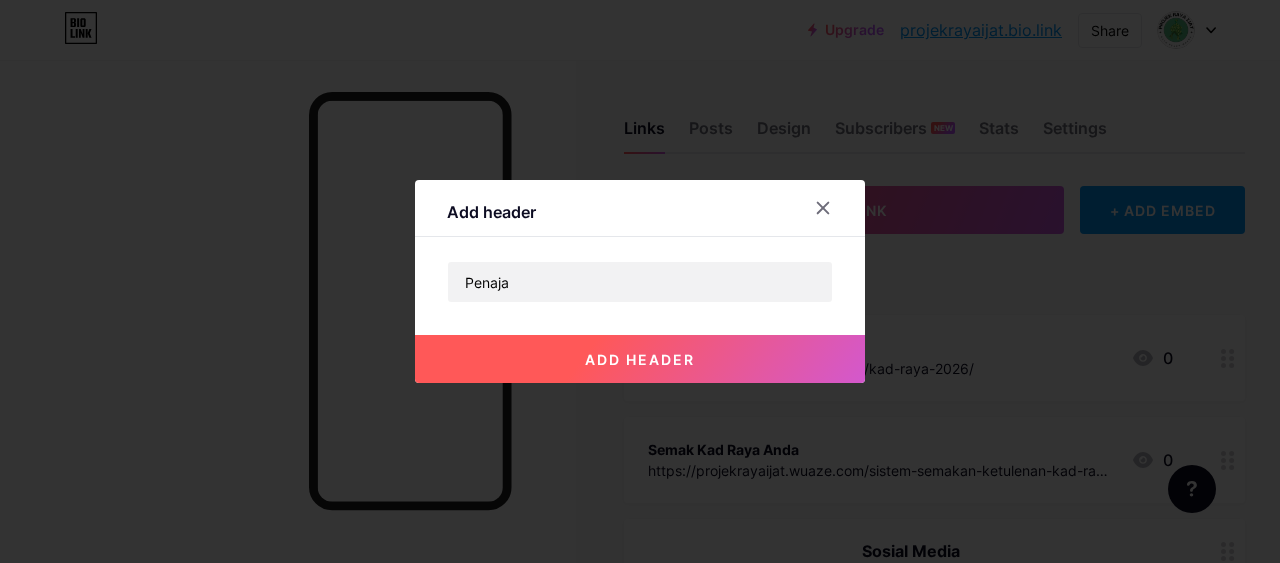 click on "add header" at bounding box center (640, 359) 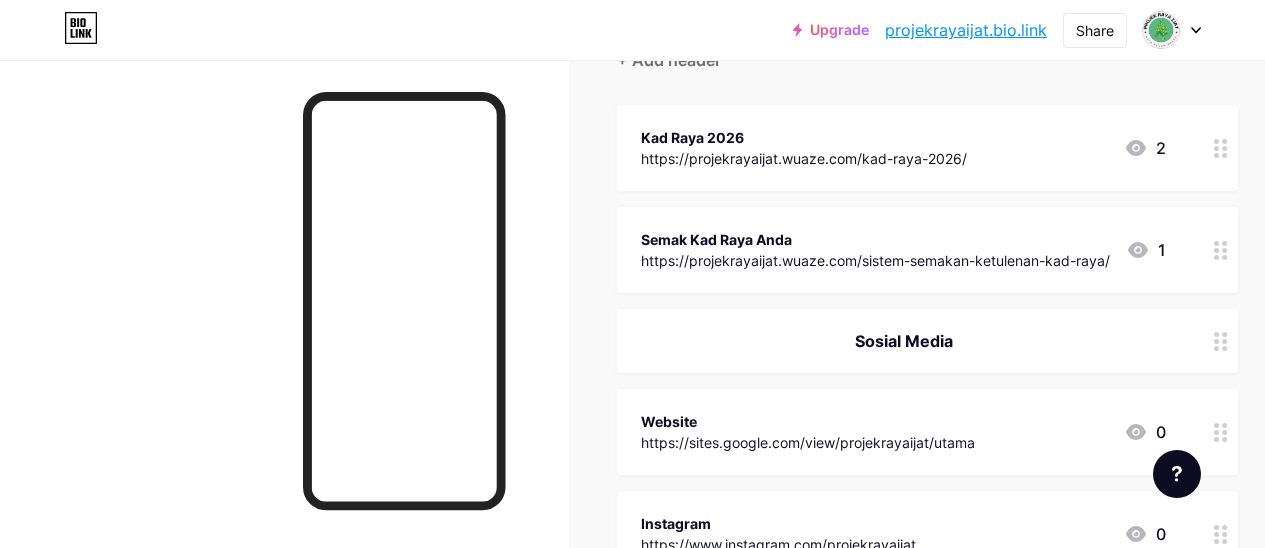 scroll, scrollTop: 0, scrollLeft: 0, axis: both 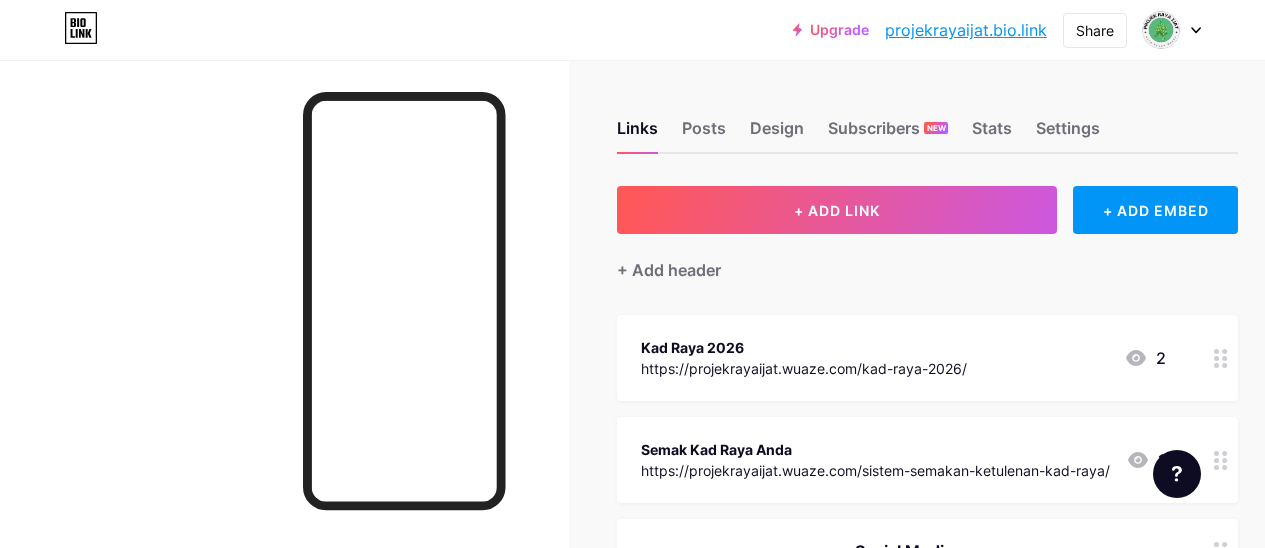 click on "Links
Posts
Design
Subscribers
NEW
Stats
Settings       + ADD LINK     + ADD EMBED
+ Add header
Kad Raya 2026
https://projekrayaijat.wuaze.com/kad-raya-2026/
2
Semak Kad Raya Anda
https://projekrayaijat.wuaze.com/sistem-semakan-ketulenan-kad-raya/
1
Sosial Media
Website
https://sites.google.com/view/projekrayaijat/utama
0
Instagram
https://www.instagram.com/projekrayaijat
0
Facebook
https://www.facebook.com/projekrayaijat/
0
Contact Admin (Whatsapp)" at bounding box center (661, 763) 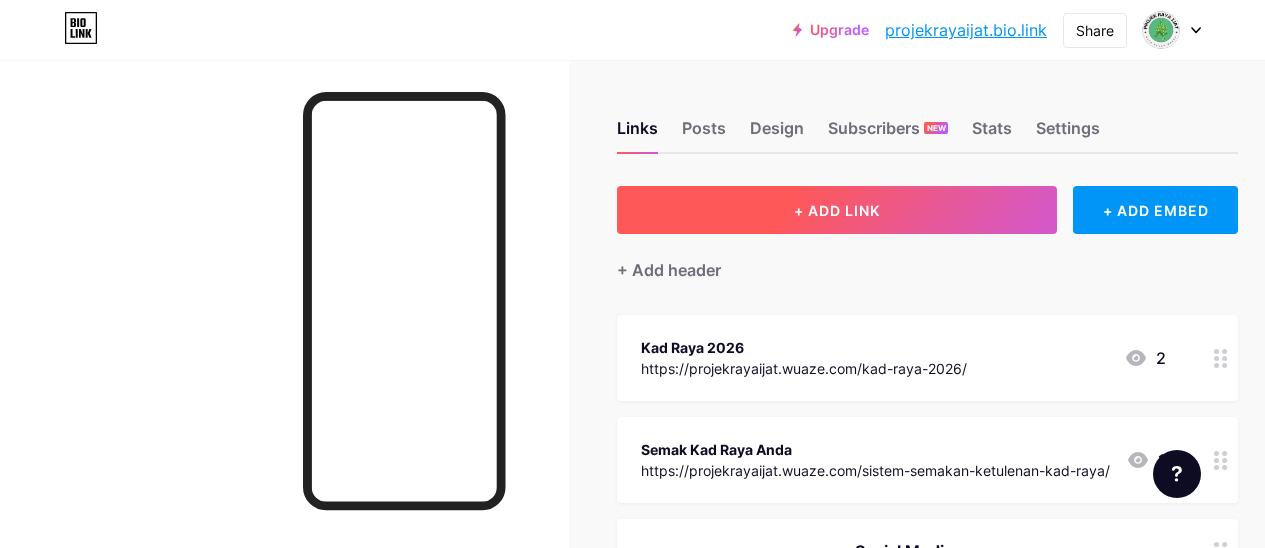 click on "+ ADD LINK" at bounding box center (837, 210) 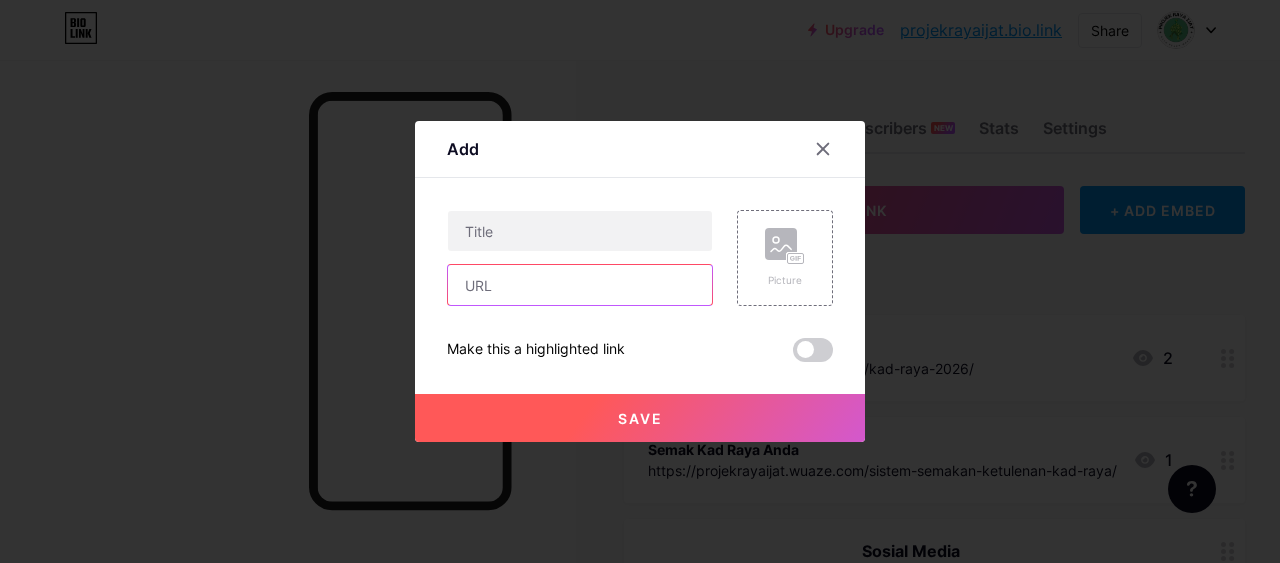 click at bounding box center [580, 285] 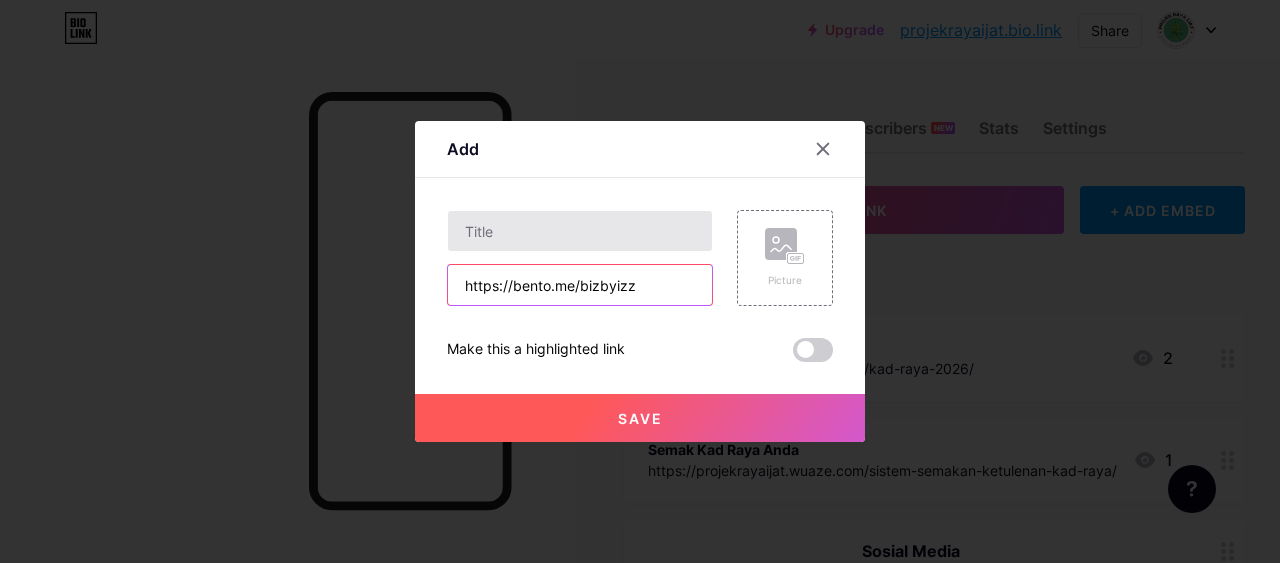 type on "https://bento.me/bizbyizz" 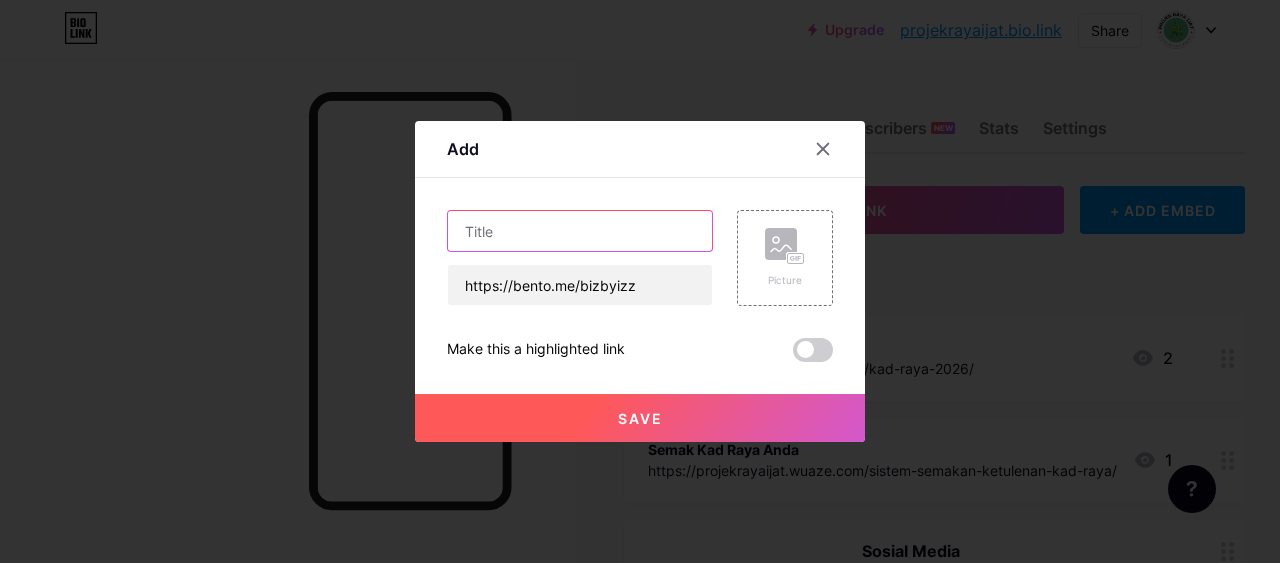 click at bounding box center [580, 231] 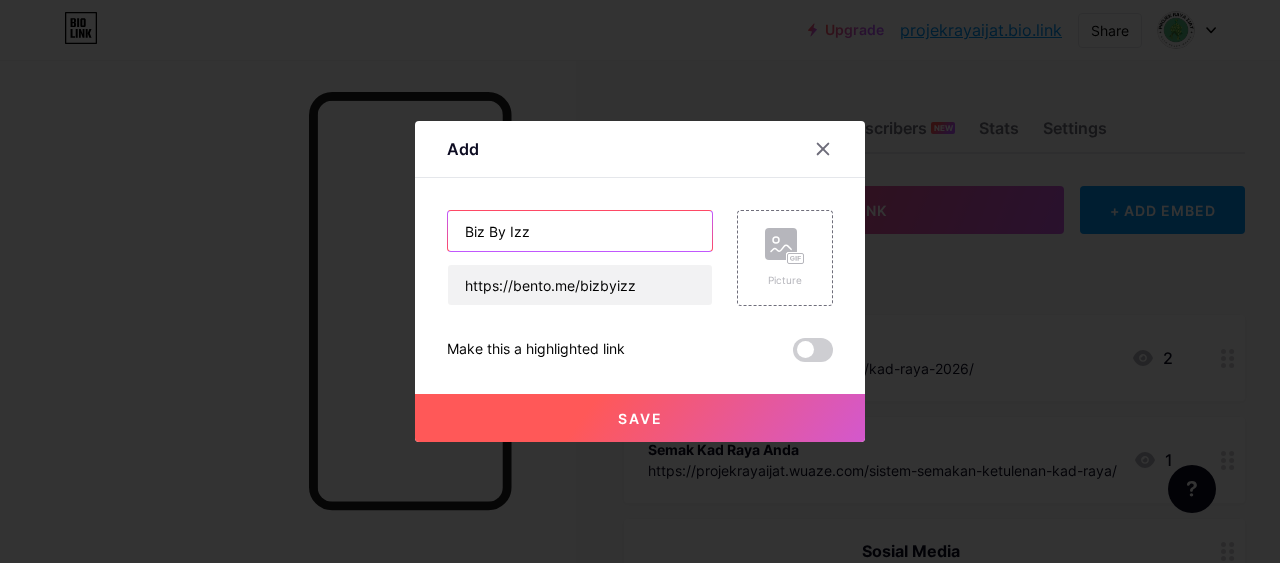 type on "Biz By Izz" 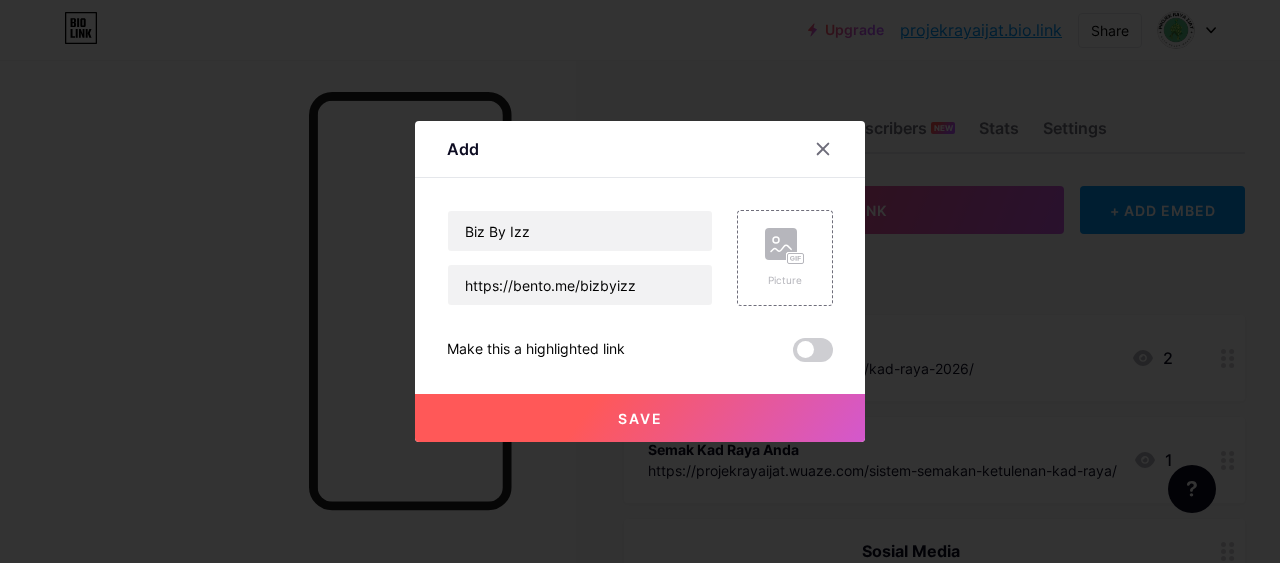click at bounding box center (640, 281) 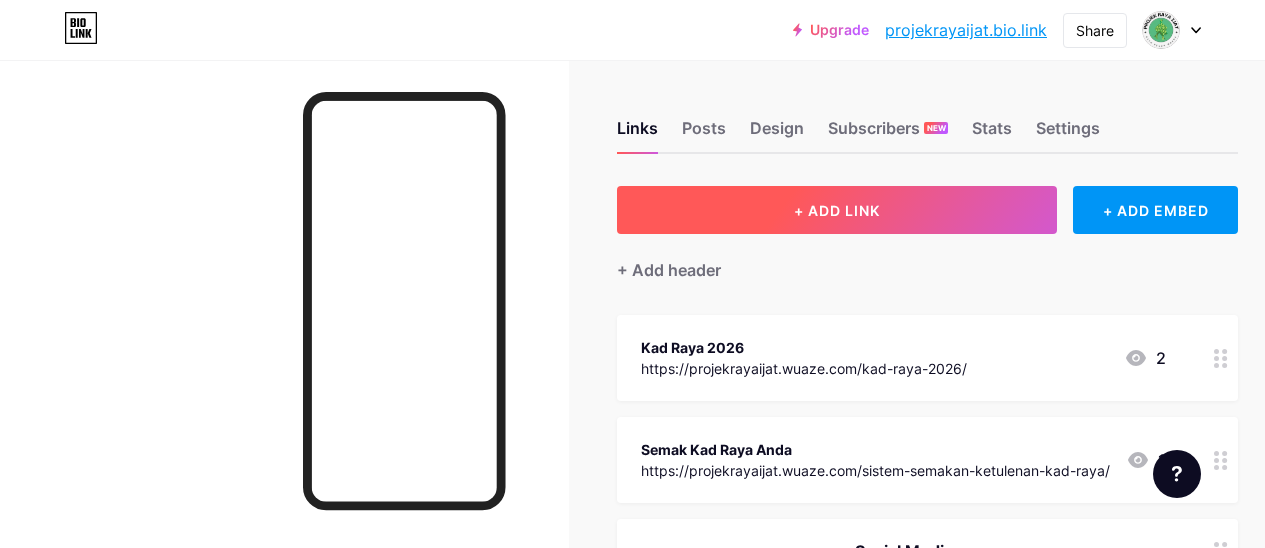 click on "+ ADD LINK" at bounding box center (837, 210) 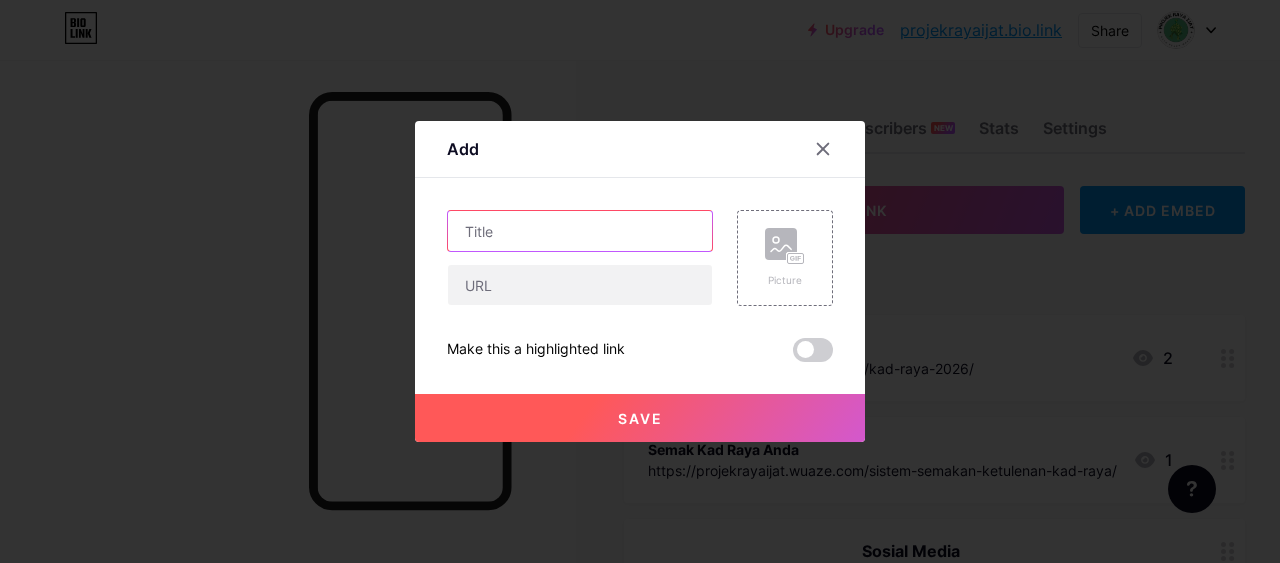 click at bounding box center (580, 231) 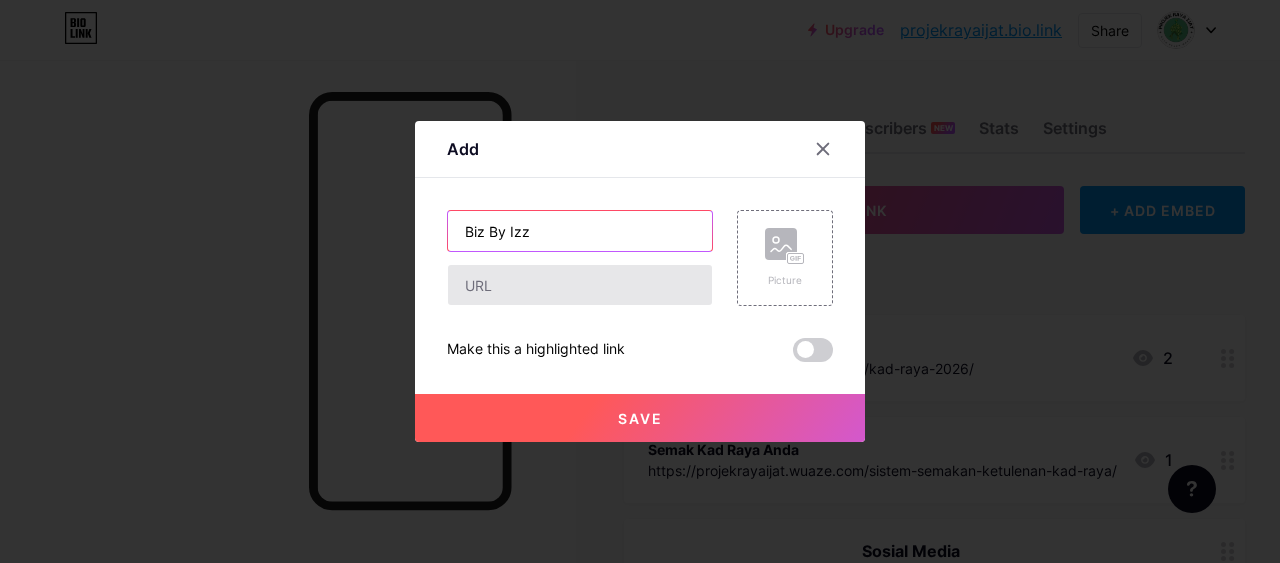 type on "Biz By Izz" 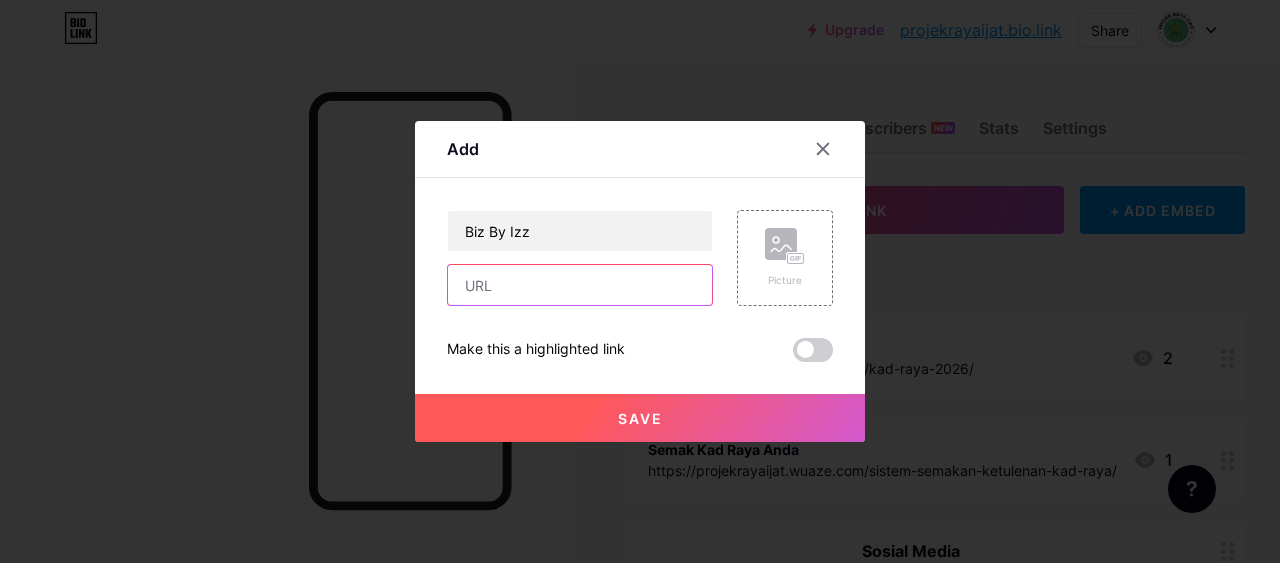 click at bounding box center (580, 285) 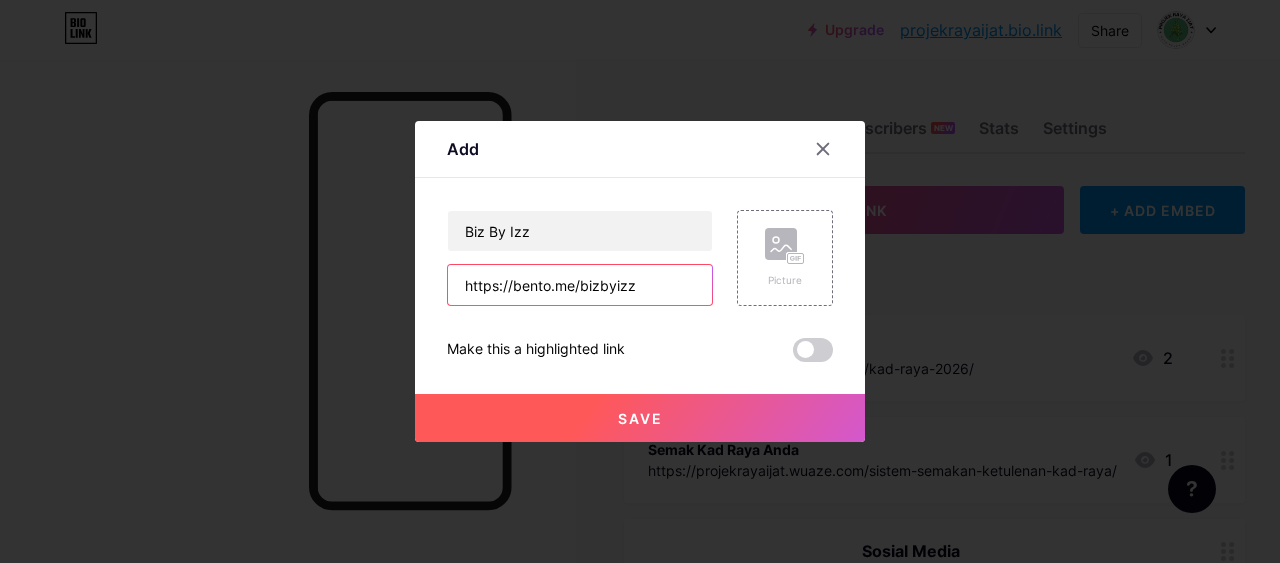 type on "https://bento.me/bizbyizz" 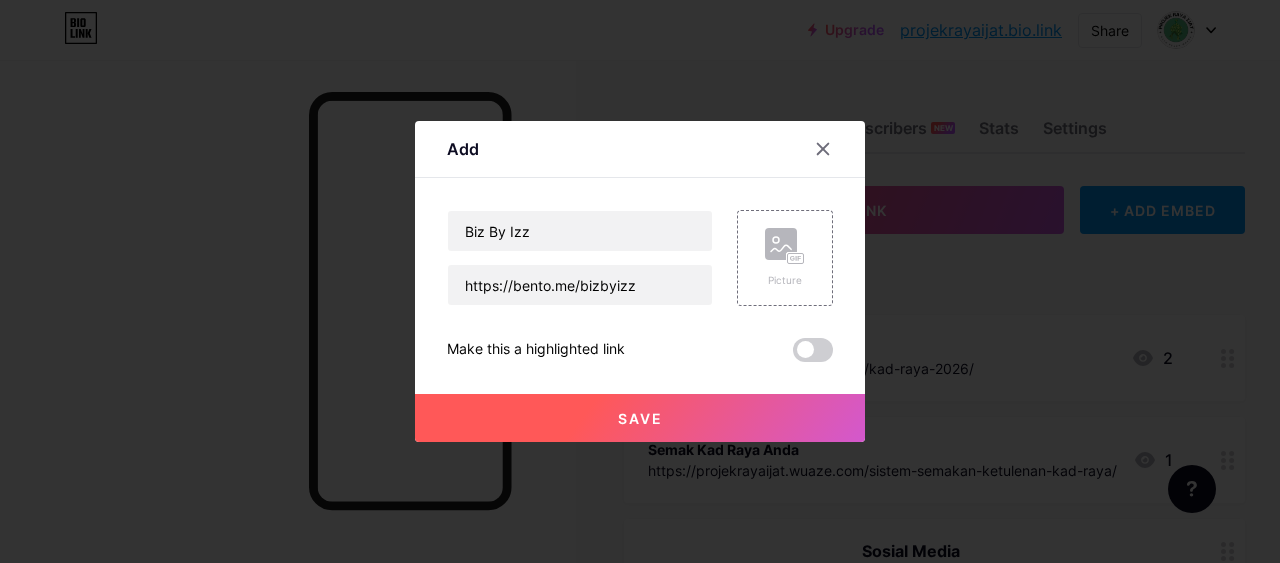 click on "Save" at bounding box center (640, 418) 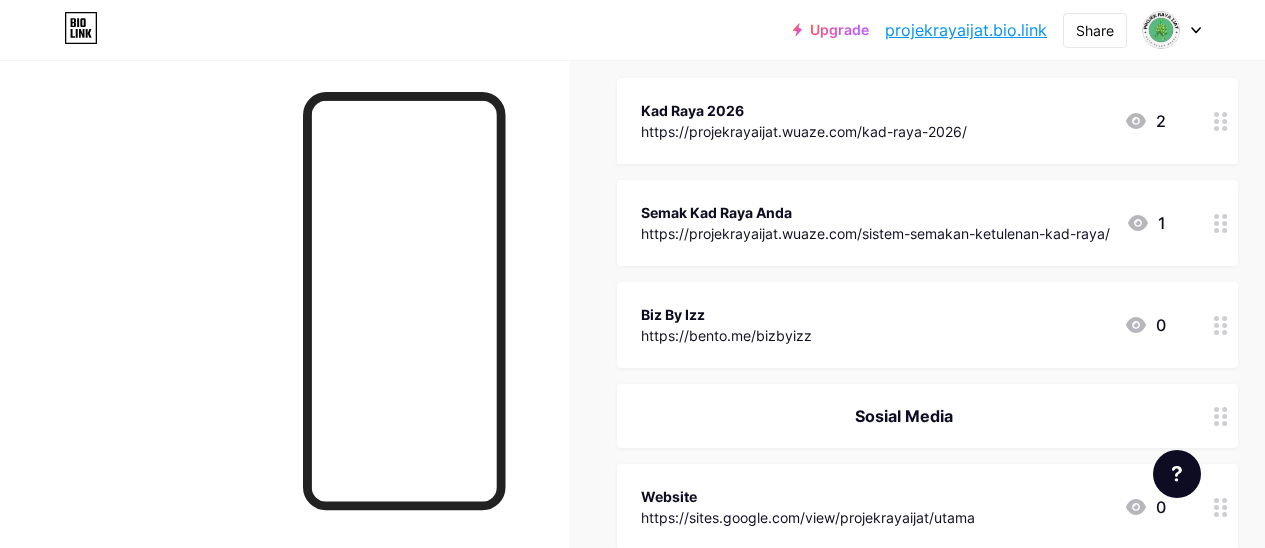 scroll, scrollTop: 300, scrollLeft: 0, axis: vertical 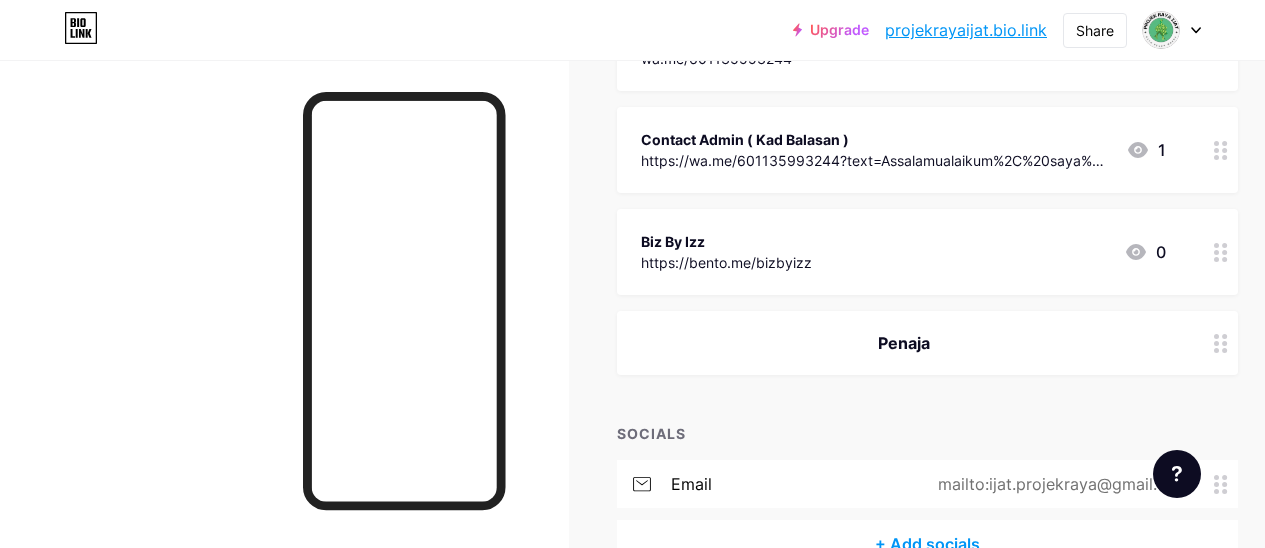 click at bounding box center [1221, 343] 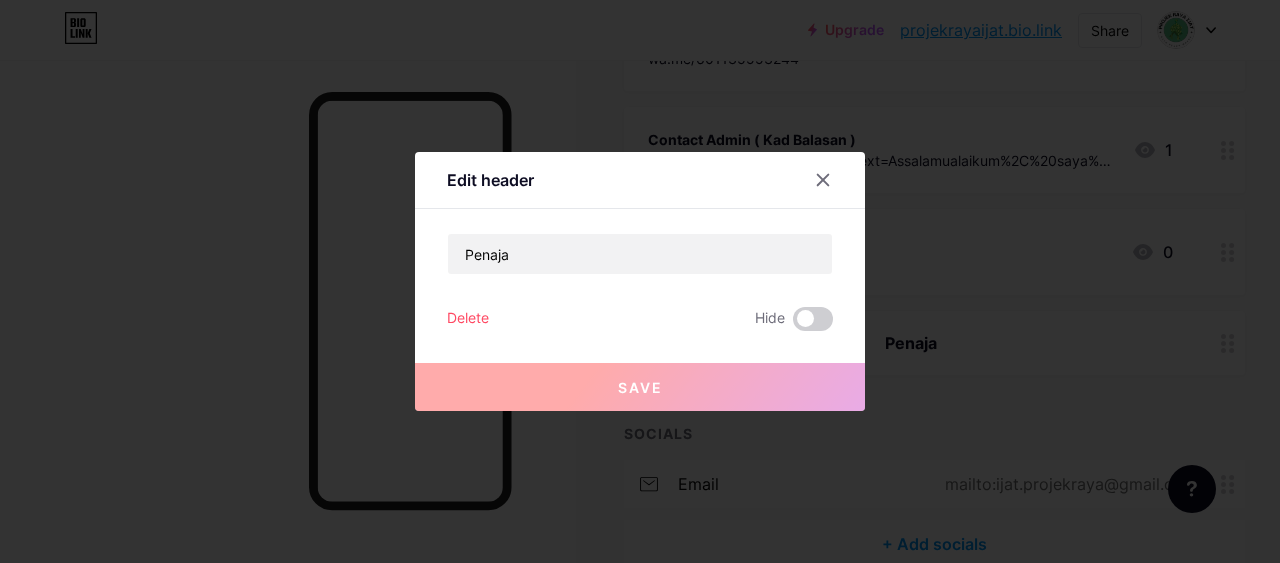 click on "Delete" at bounding box center (468, 319) 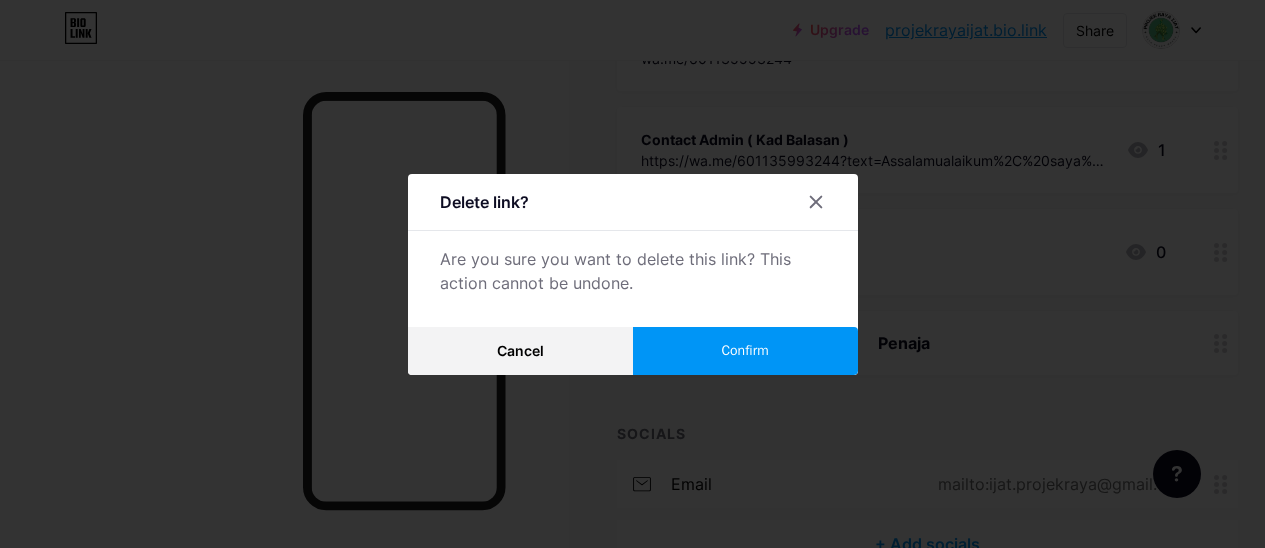 click on "Confirm" at bounding box center (745, 351) 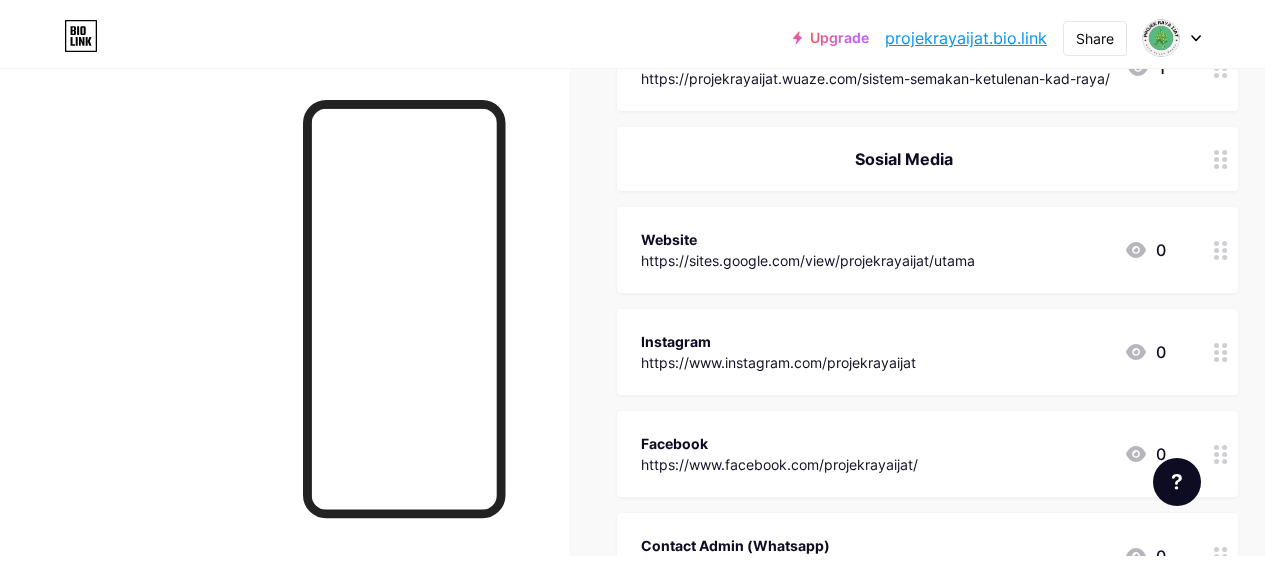 scroll, scrollTop: 0, scrollLeft: 0, axis: both 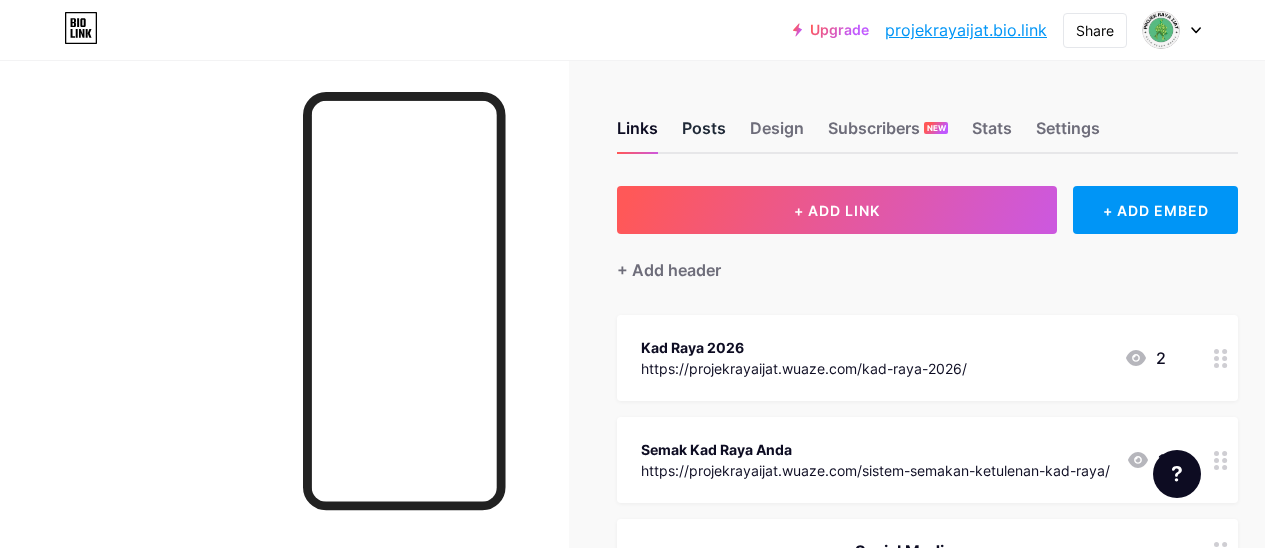 click on "Posts" at bounding box center [704, 134] 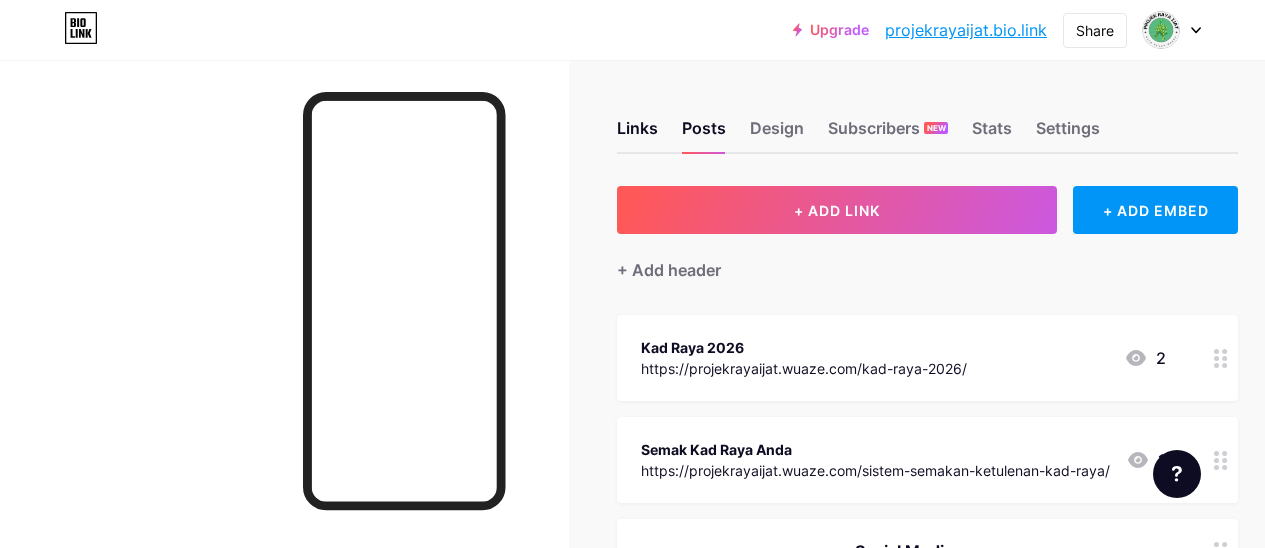 click on "Links
Posts
Design
Subscribers
NEW
Stats
Settings" at bounding box center (927, 119) 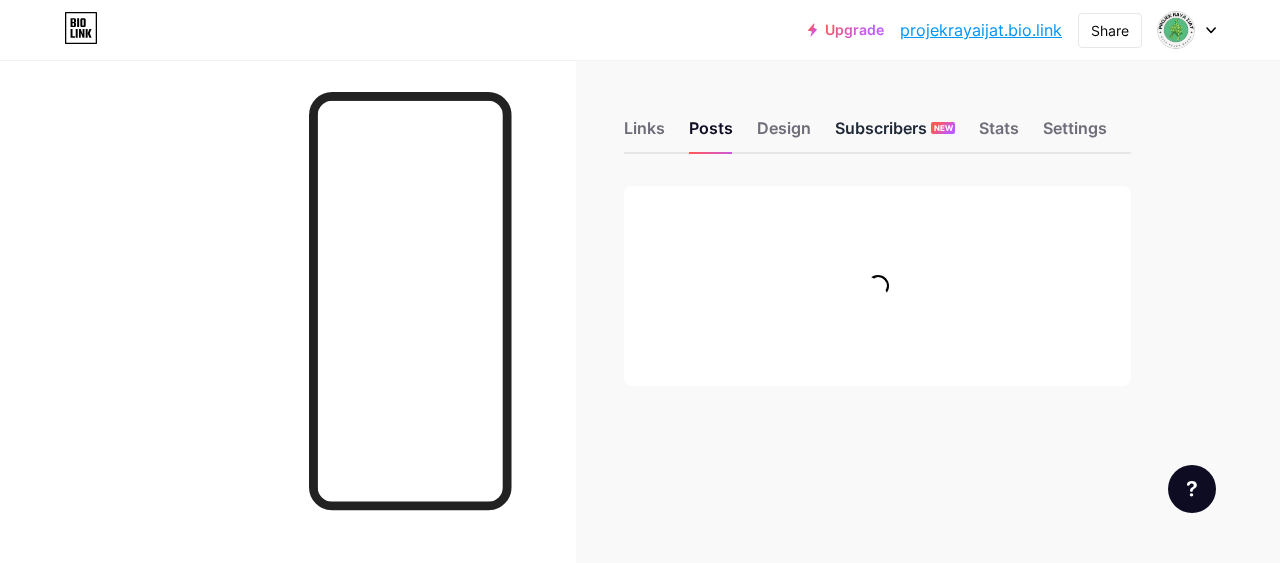 click on "Subscribers
NEW" at bounding box center [895, 134] 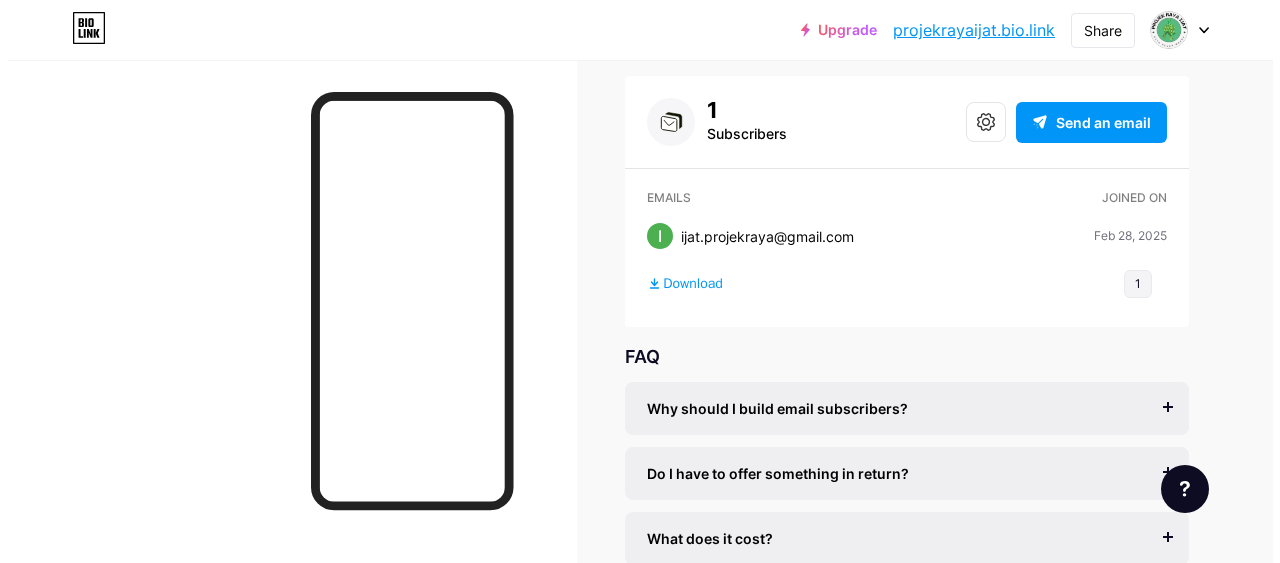scroll, scrollTop: 0, scrollLeft: 0, axis: both 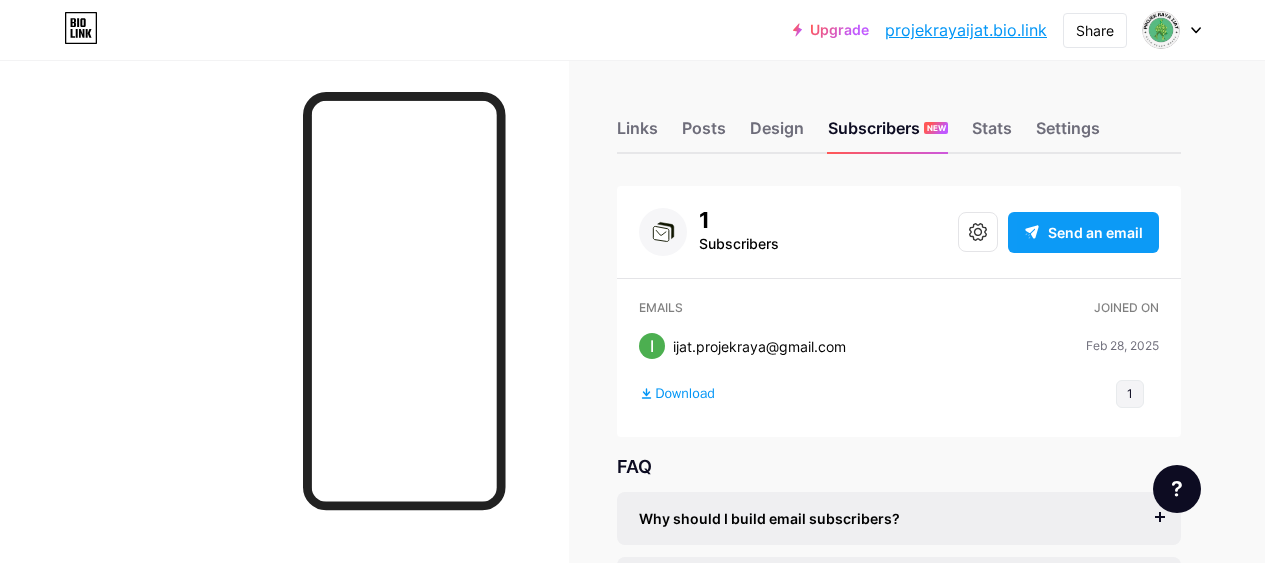 click on "Send an email" at bounding box center [1083, 232] 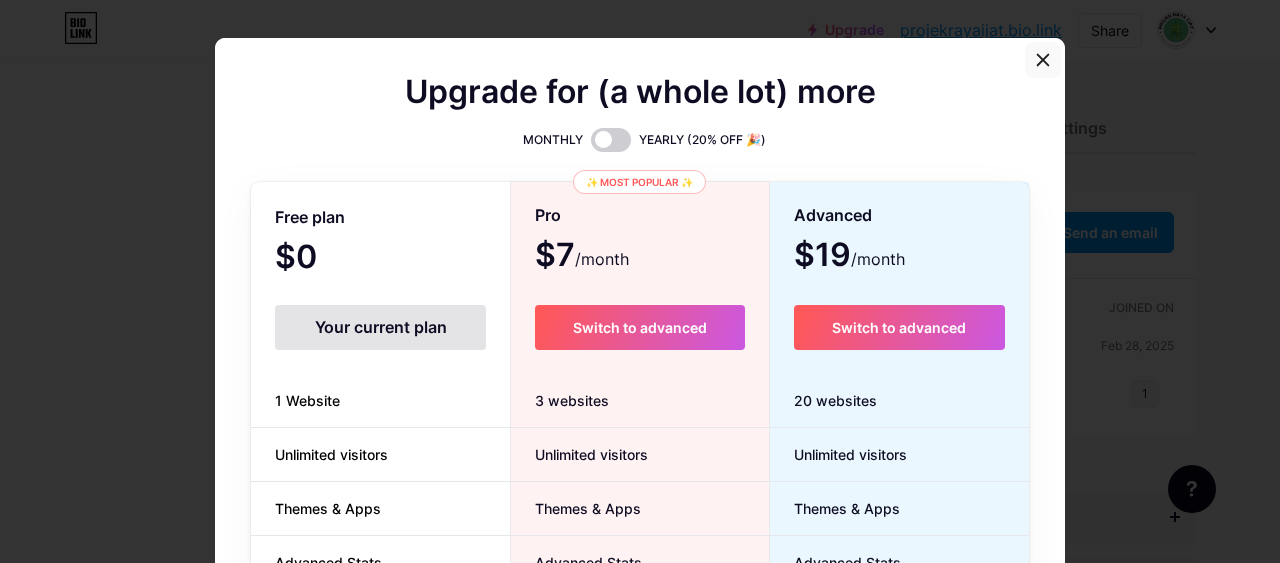click at bounding box center (1043, 59) 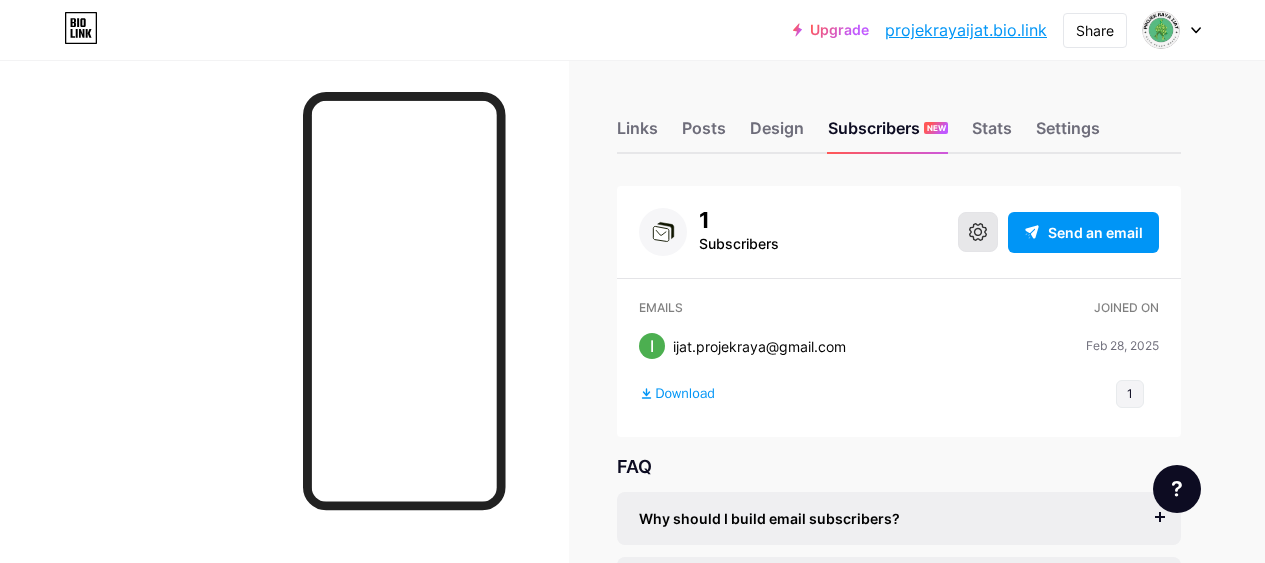 click at bounding box center [978, 232] 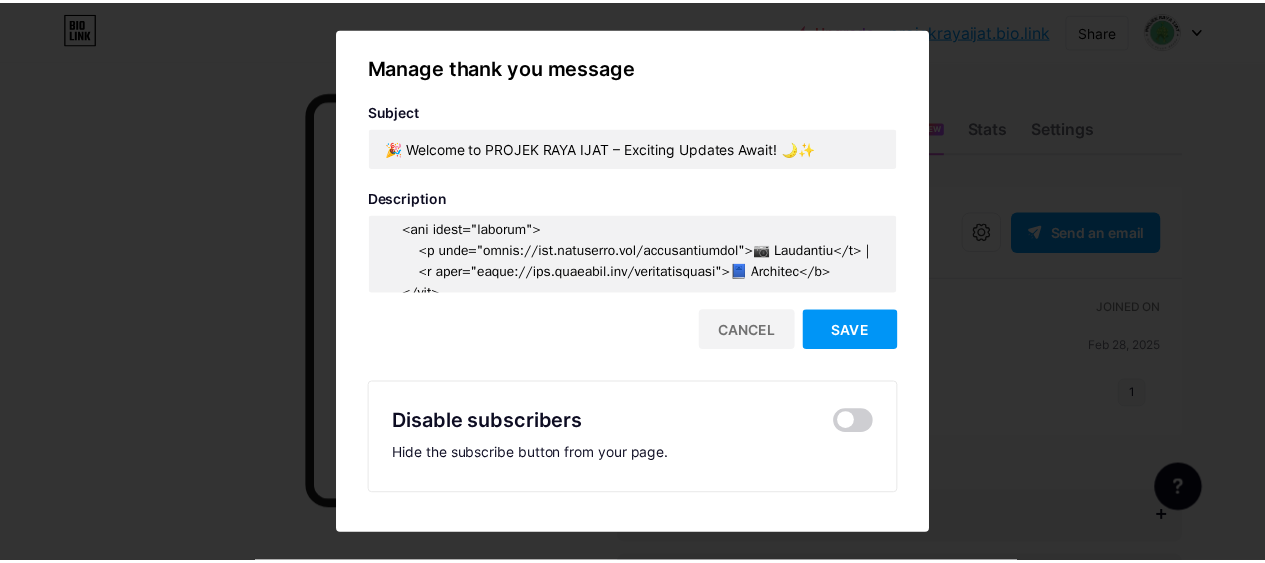 scroll, scrollTop: 1689, scrollLeft: 0, axis: vertical 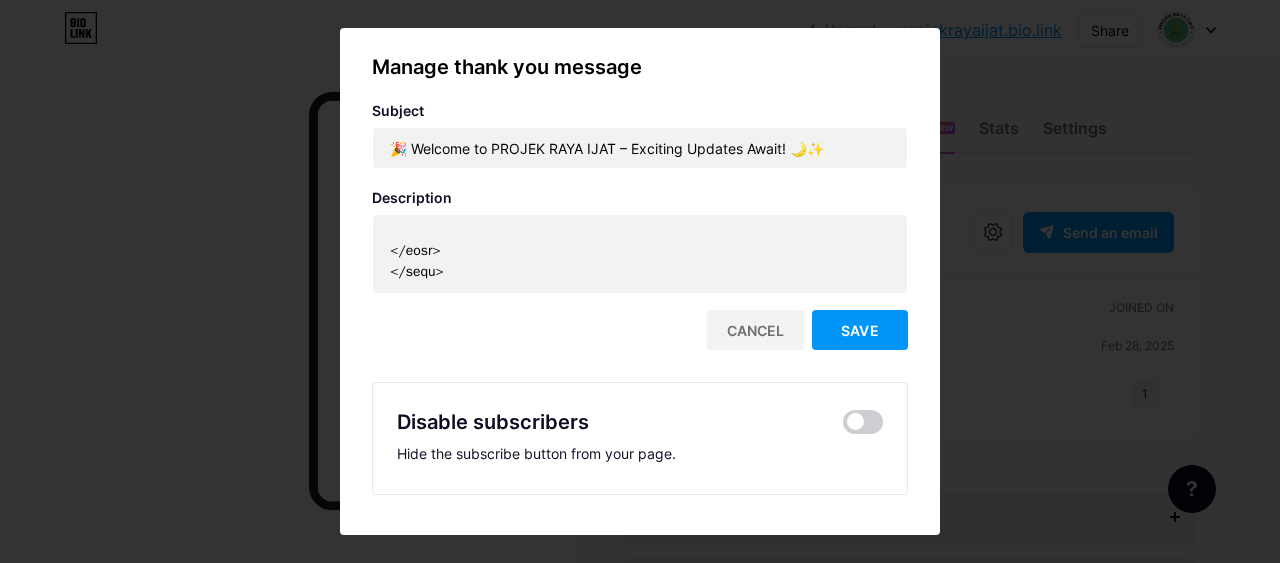 click on "Disable subscribers        Hide the subscribe button from your page." at bounding box center (640, 438) 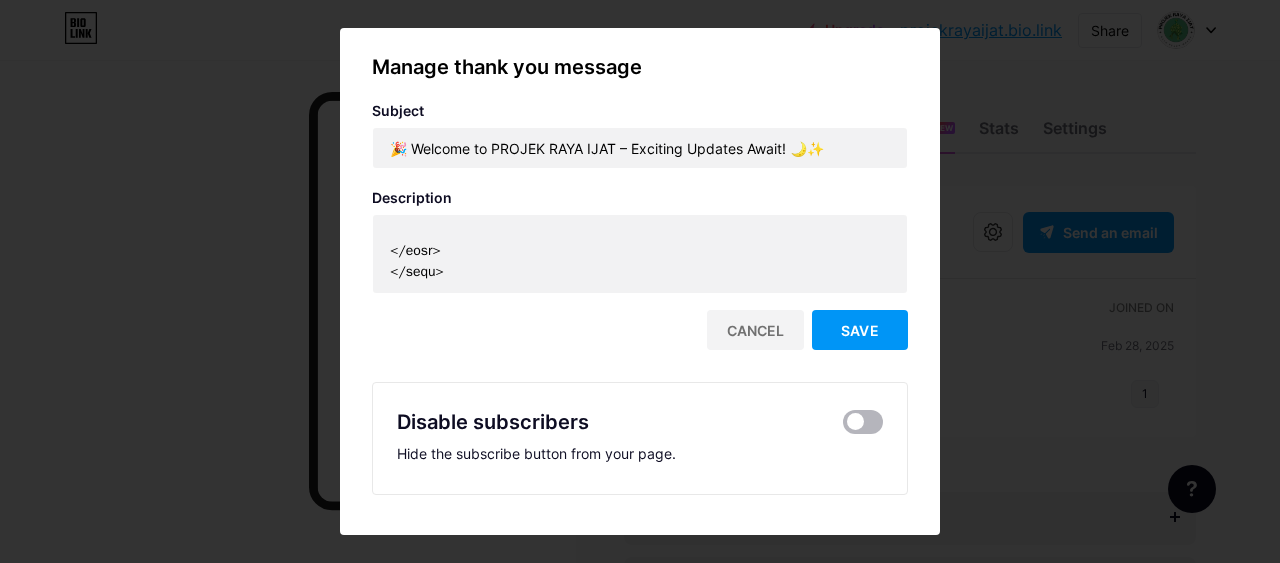 click at bounding box center (863, 422) 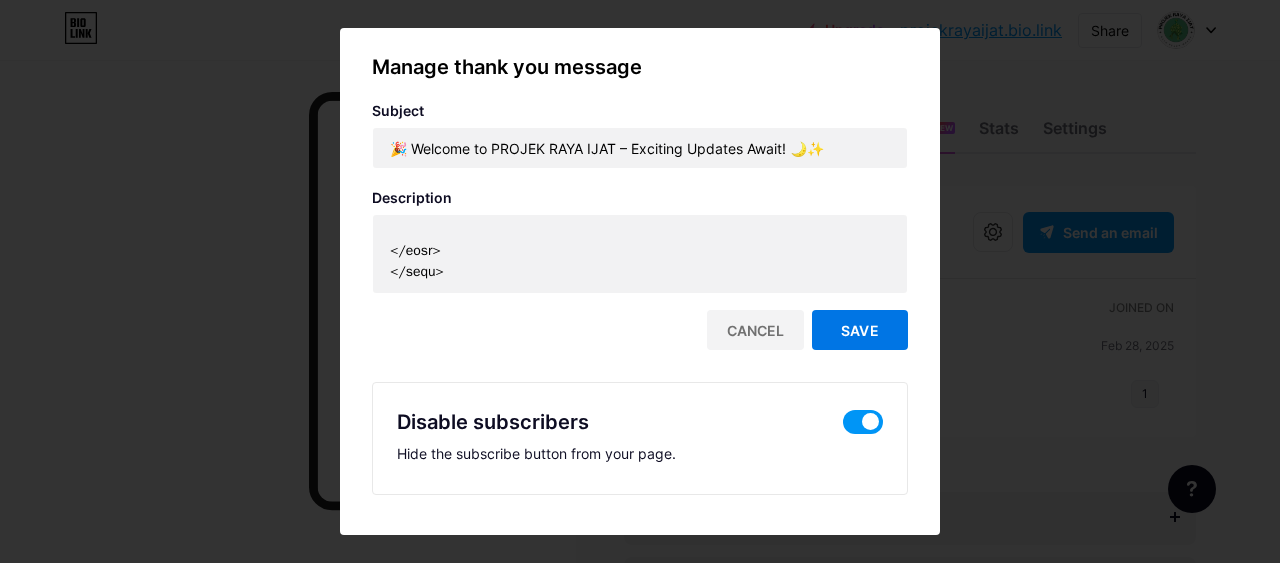 click on "Save" at bounding box center (860, 330) 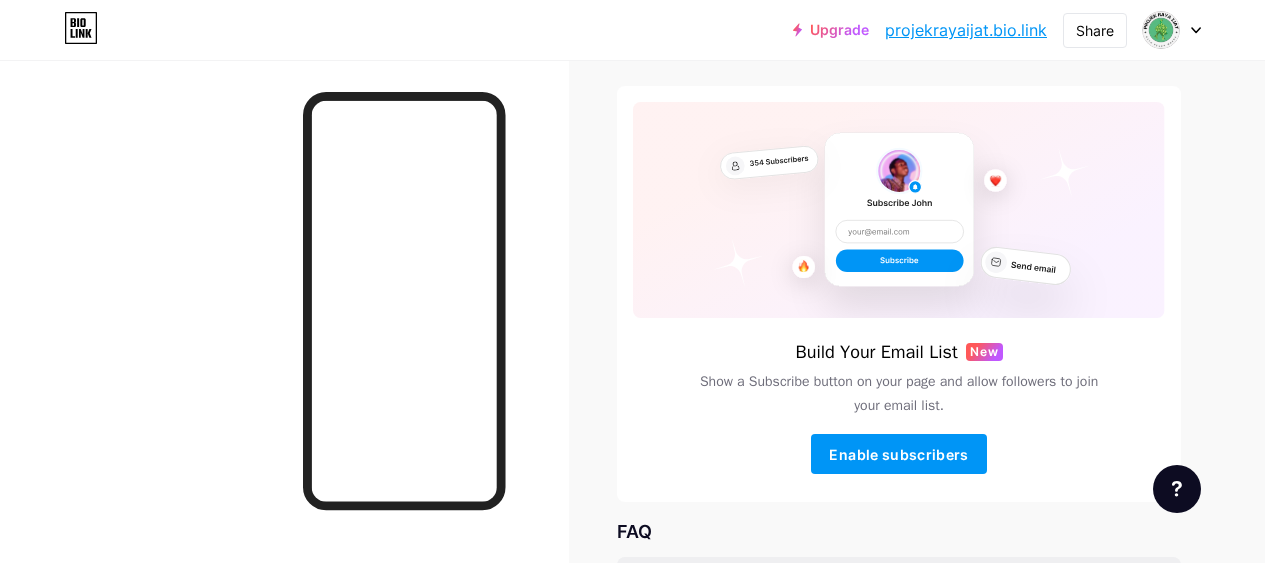 scroll, scrollTop: 0, scrollLeft: 0, axis: both 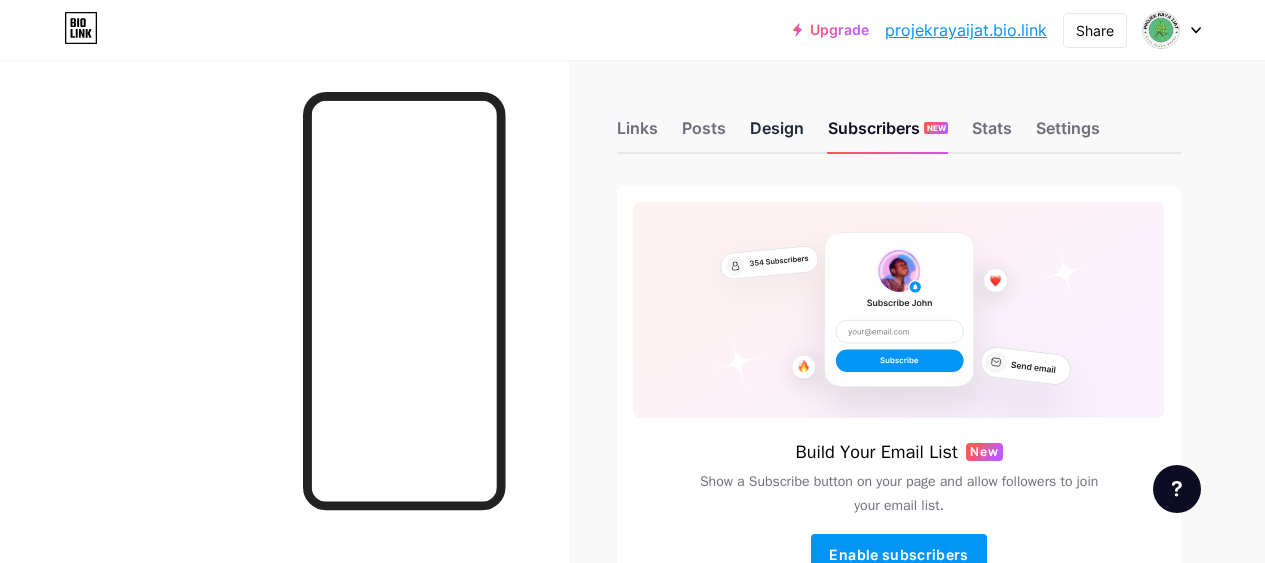 click on "Design" at bounding box center (777, 134) 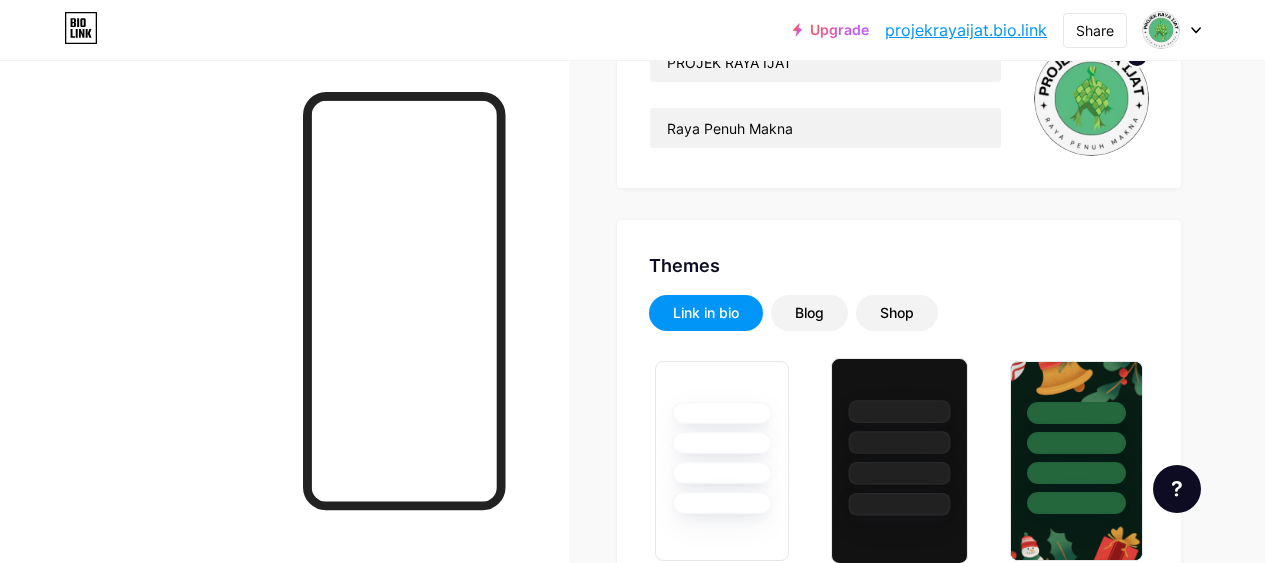 scroll, scrollTop: 300, scrollLeft: 0, axis: vertical 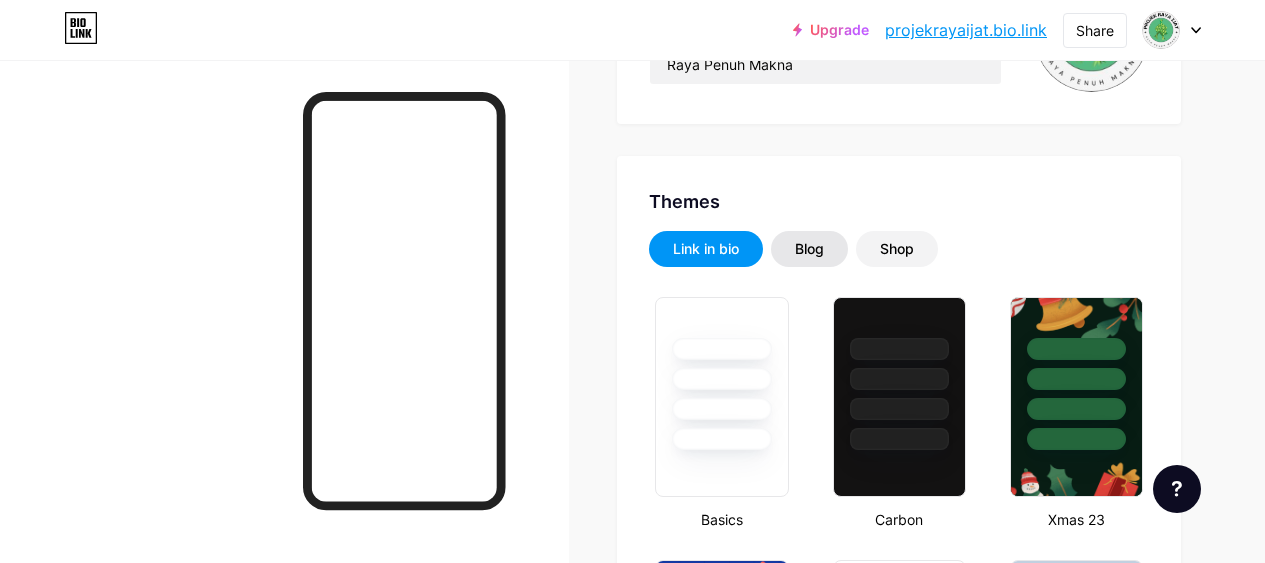 click on "Blog" at bounding box center (809, 249) 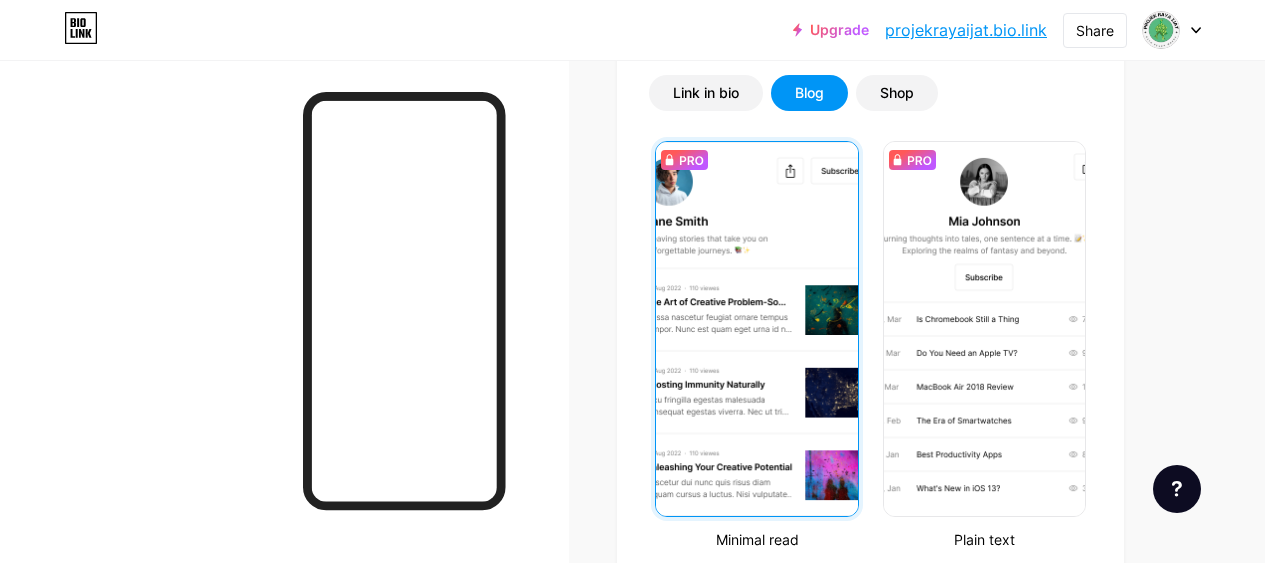 scroll, scrollTop: 400, scrollLeft: 0, axis: vertical 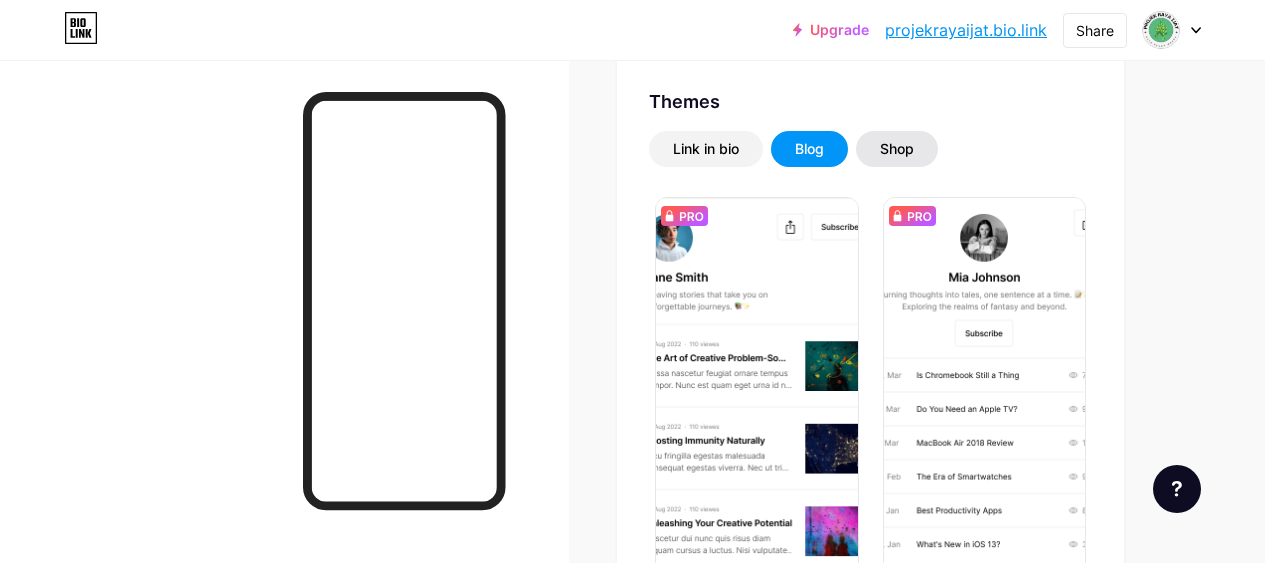click on "Shop" at bounding box center [897, 149] 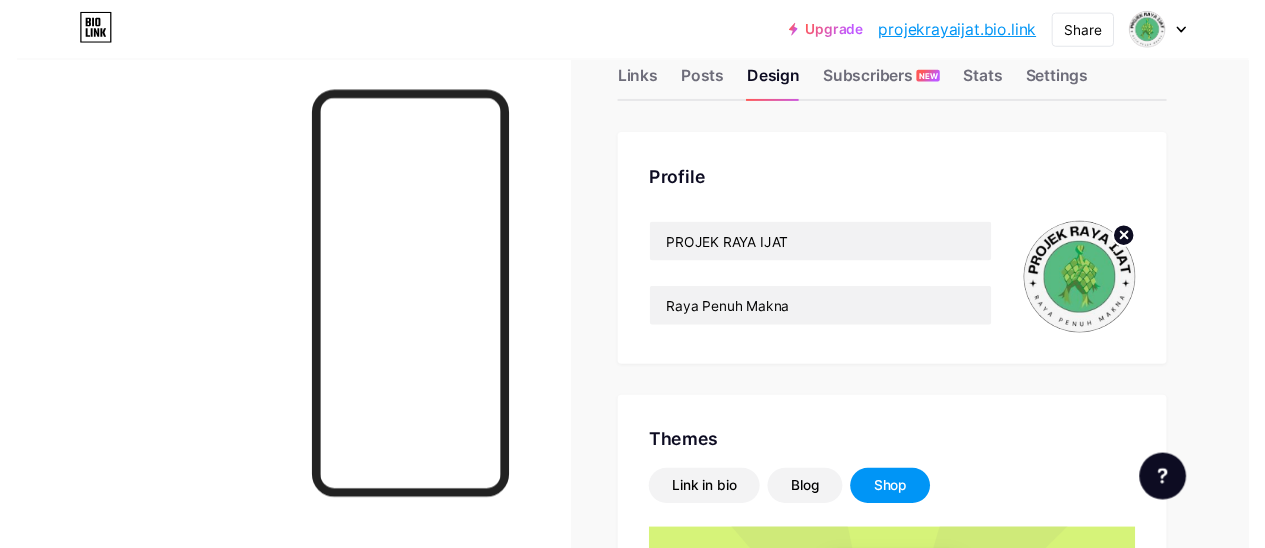 scroll, scrollTop: 0, scrollLeft: 0, axis: both 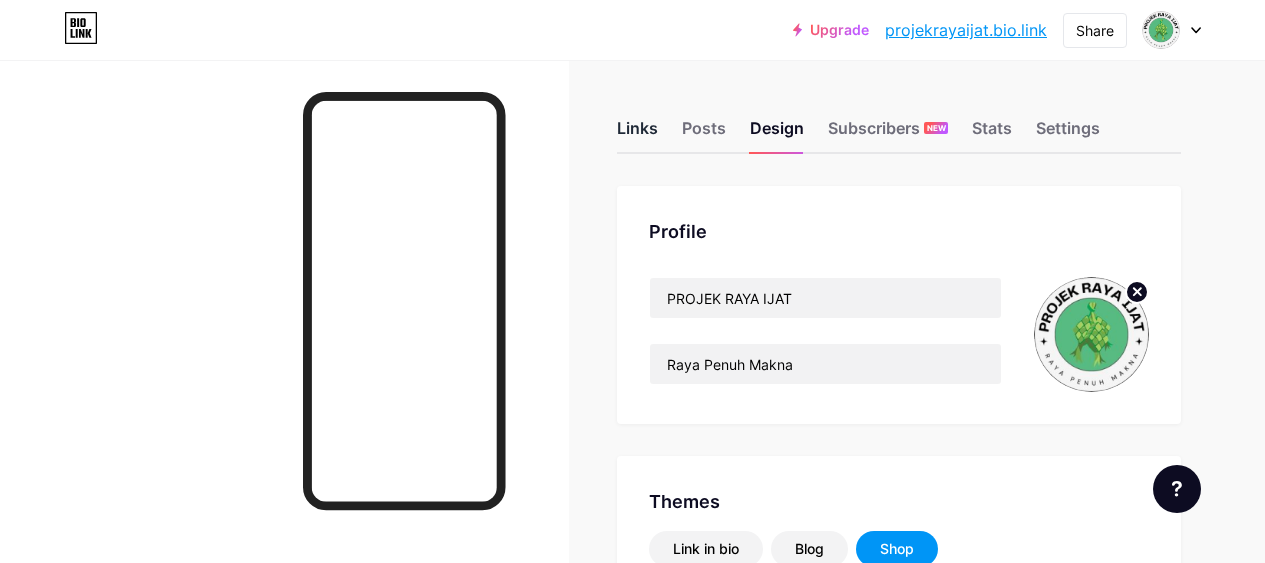 click on "Links" at bounding box center (637, 134) 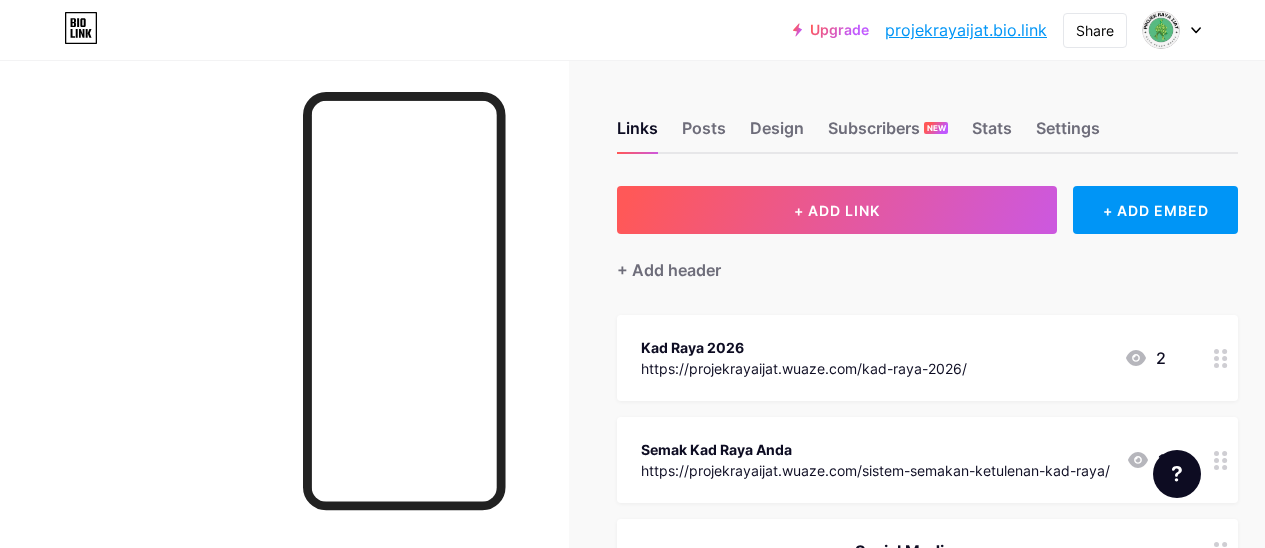 click on "Semak Kad Raya Anda
https://projekrayaijat.wuaze.com/sistem-semakan-ketulenan-kad-raya/" at bounding box center [804, 358] 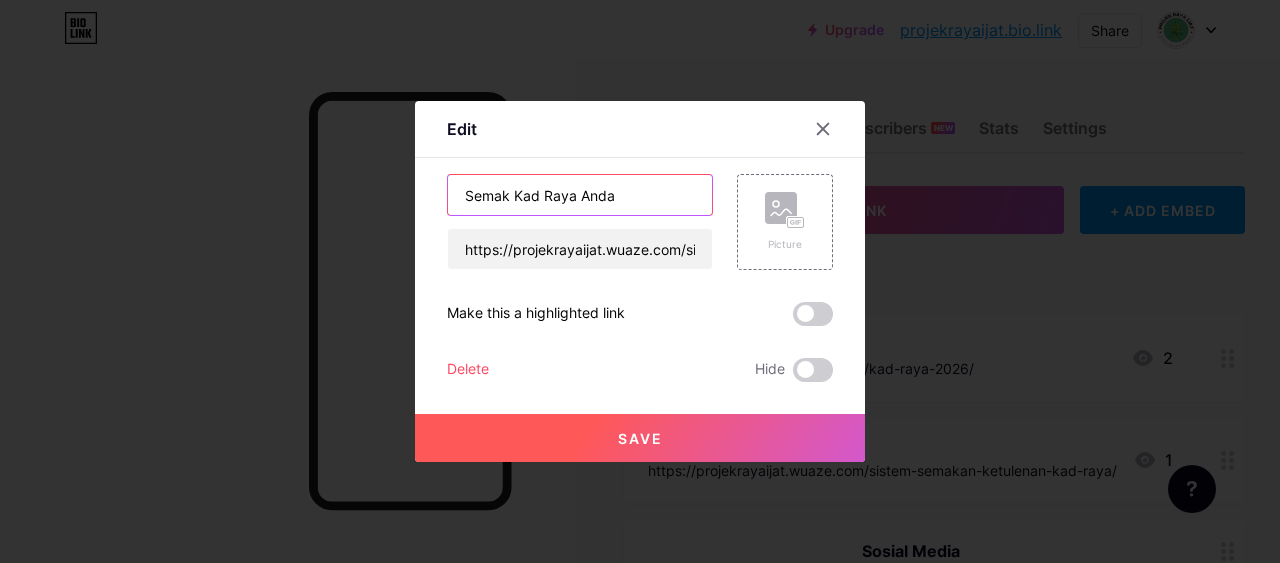 click on "Semak Kad Raya Anda" at bounding box center [580, 195] 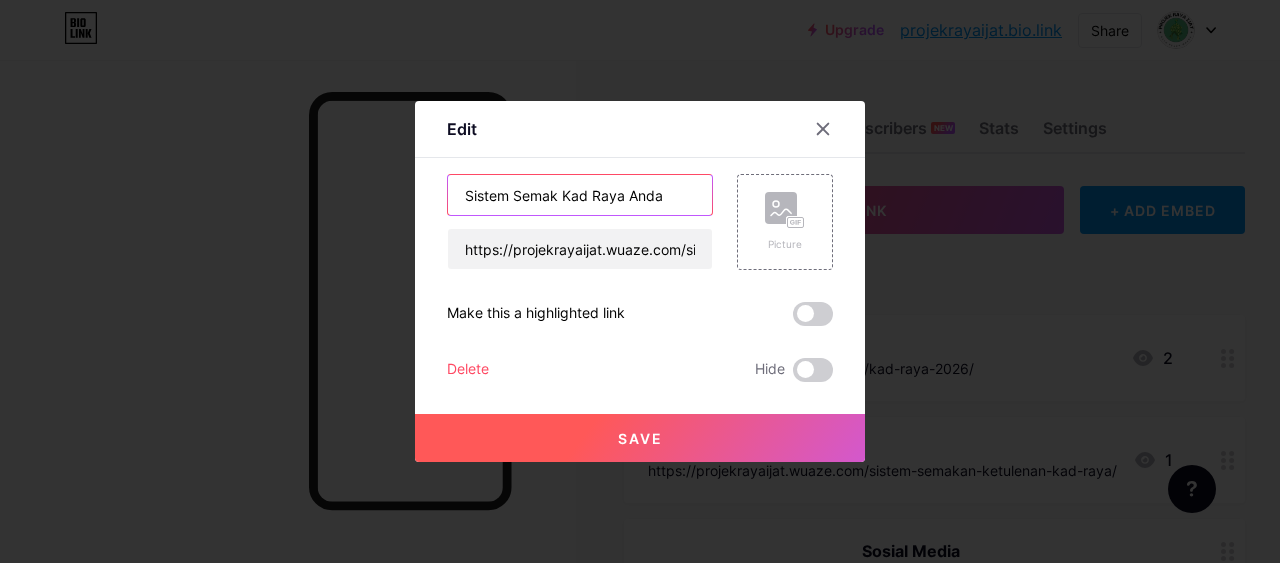 click on "Sistem Semak Kad Raya Anda" at bounding box center (580, 195) 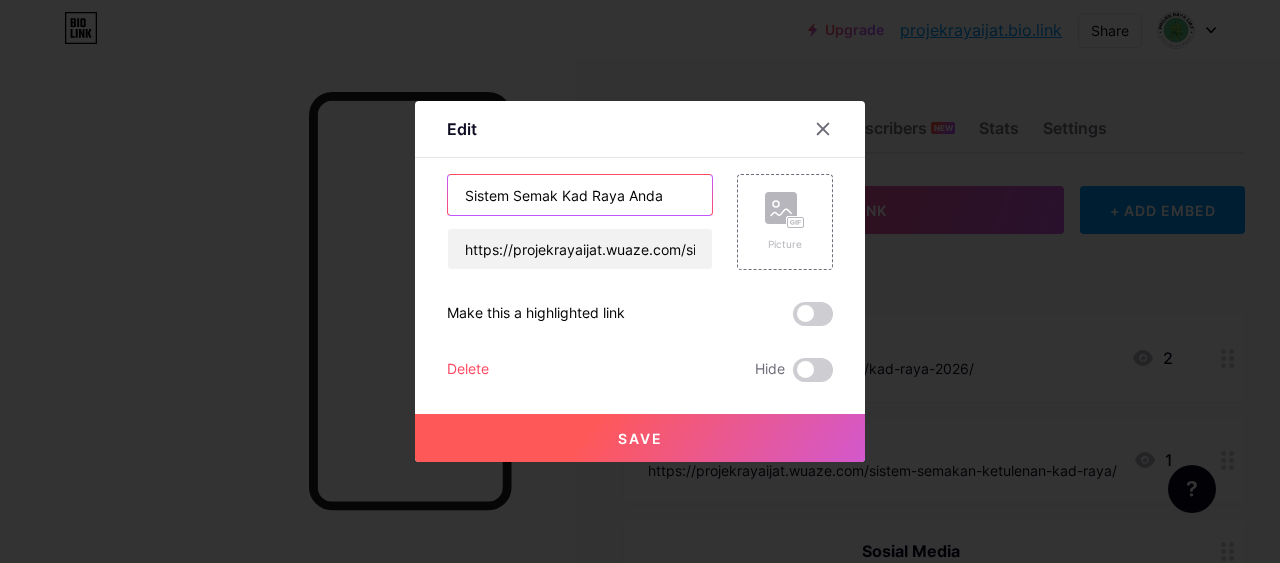 click on "Sistem Semak Kad Raya Anda" at bounding box center (580, 195) 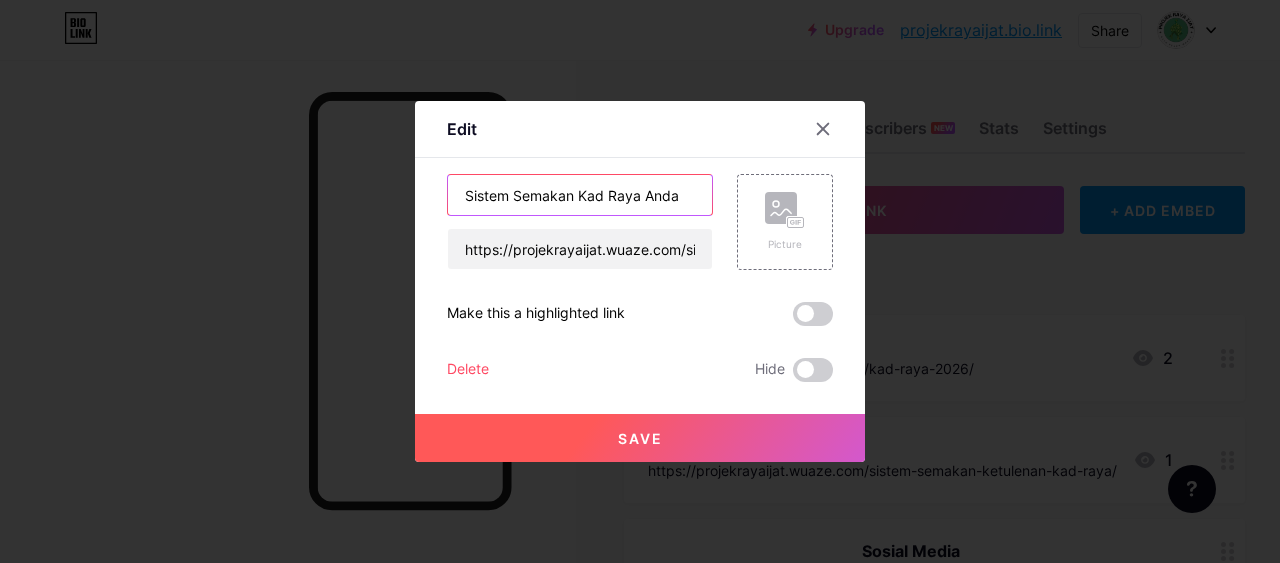 click on "Sistem Semakan Kad Raya Anda" at bounding box center [580, 195] 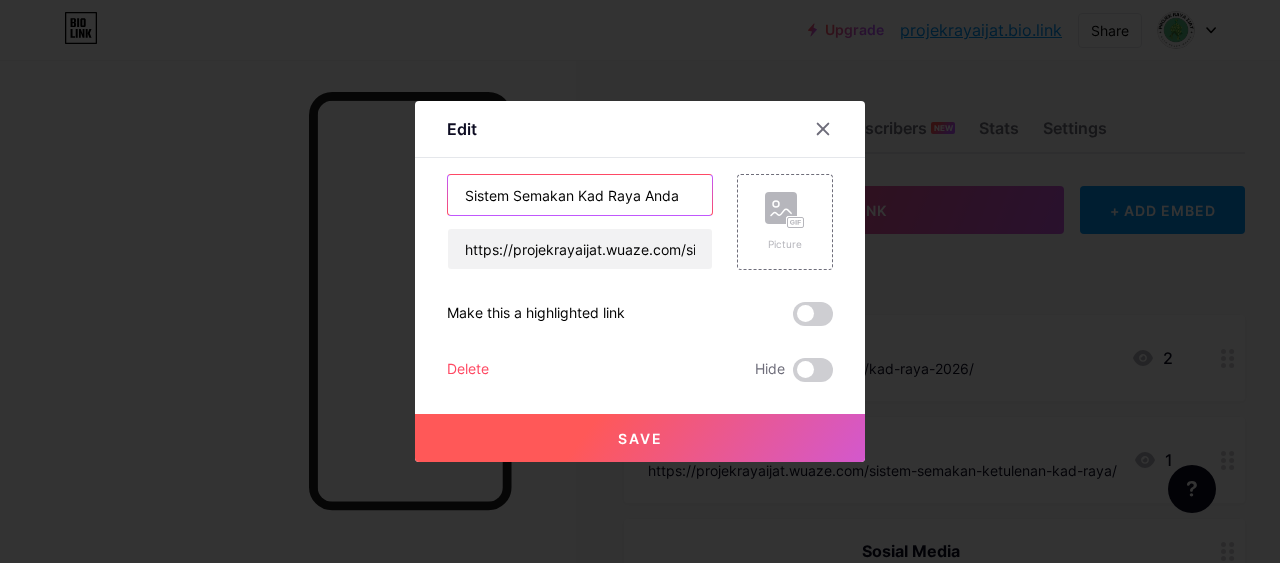 click on "Sistem Semakan Kad Raya Anda" at bounding box center [580, 195] 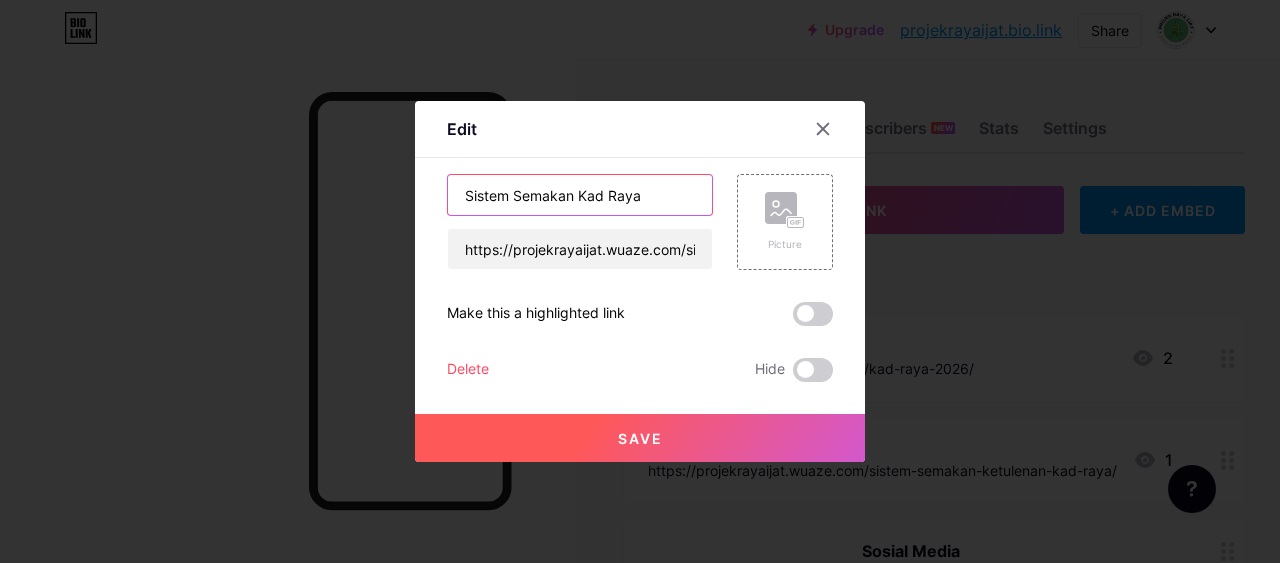 type on "Sistem Semakan Kad Raya" 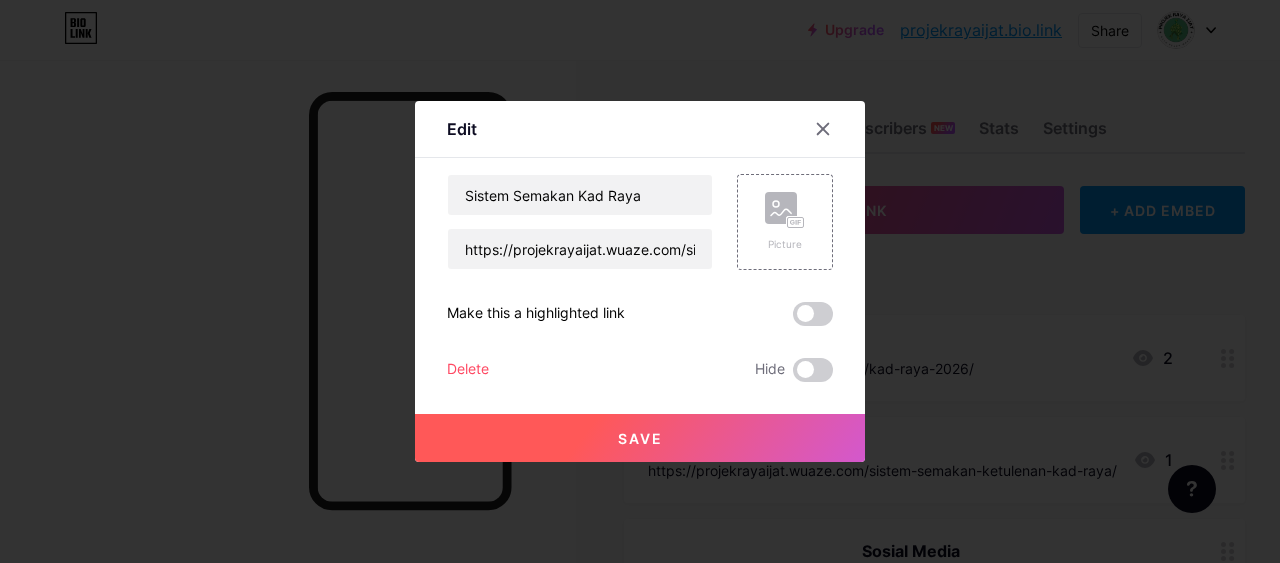 click on "Save" at bounding box center (640, 438) 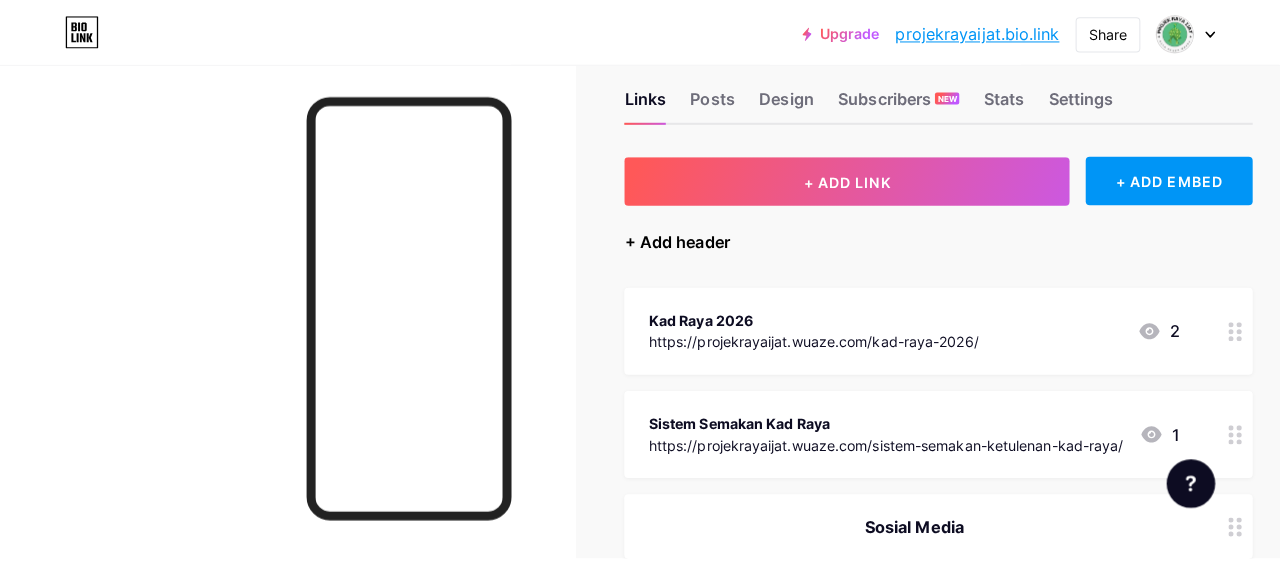 scroll, scrollTop: 0, scrollLeft: 0, axis: both 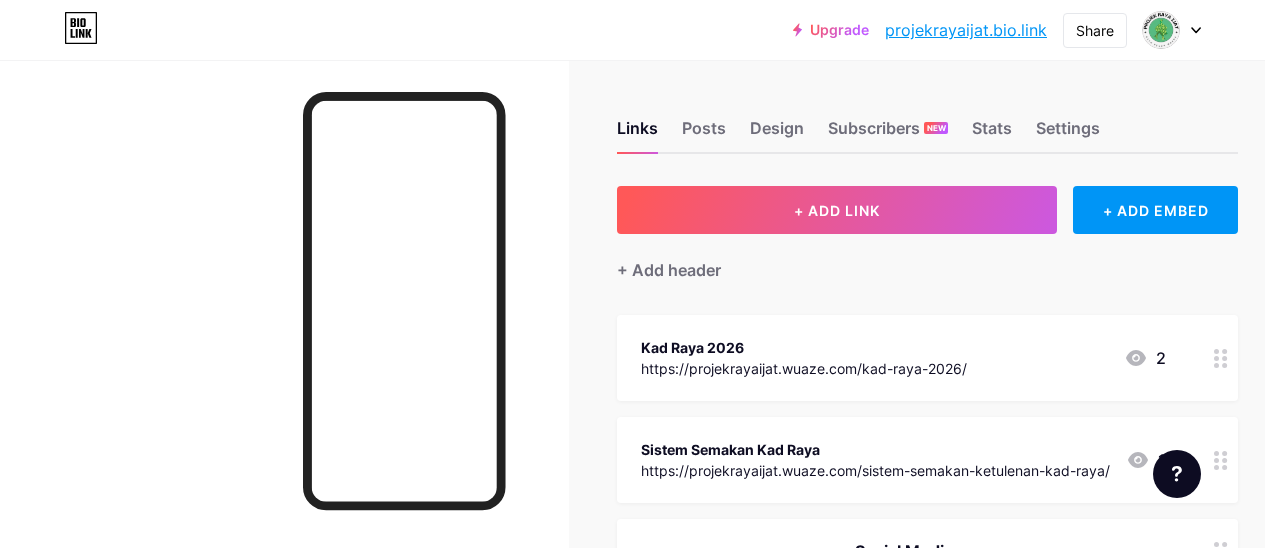 drag, startPoint x: 858, startPoint y: 235, endPoint x: 854, endPoint y: 248, distance: 13.601471 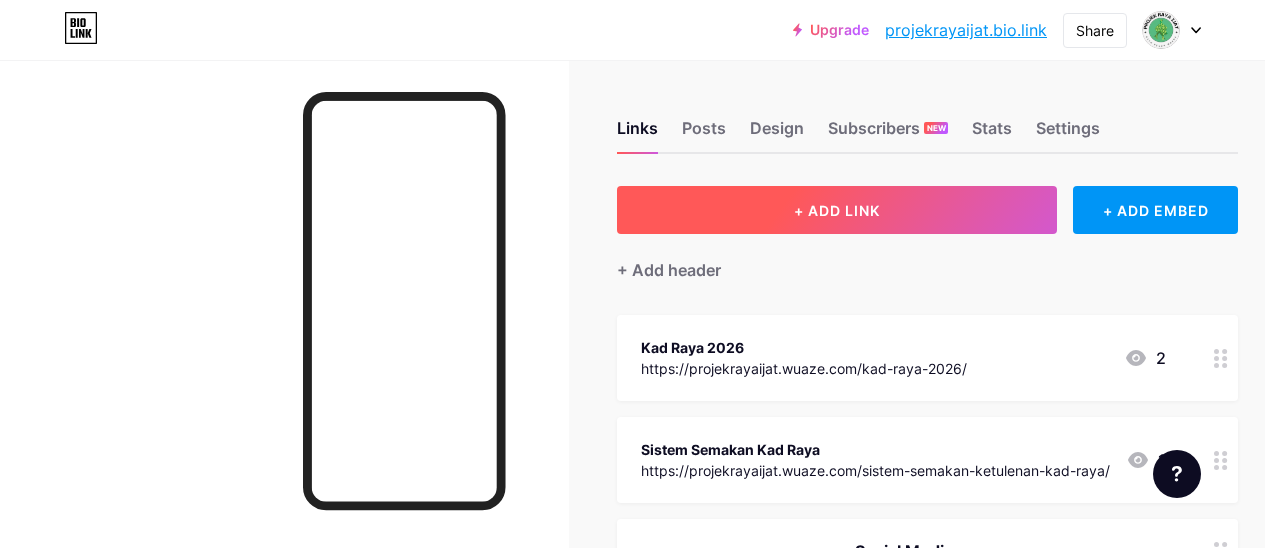 click on "+ ADD LINK" at bounding box center [837, 210] 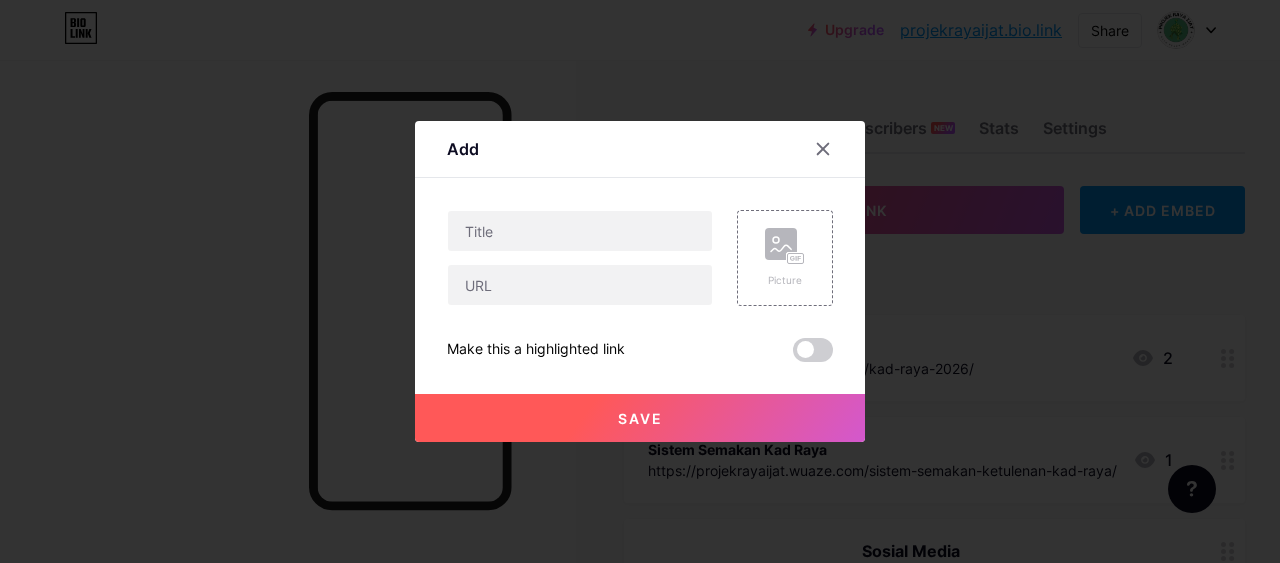 click on "Picture
Make this a highlighted link
Save" at bounding box center (640, 286) 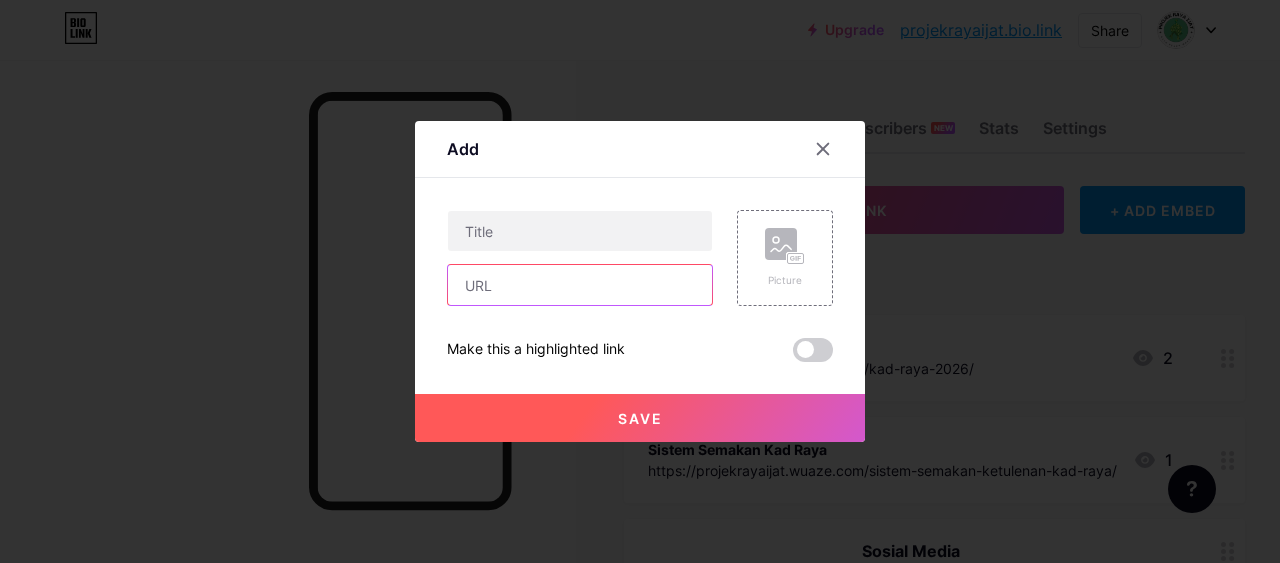 click at bounding box center [580, 285] 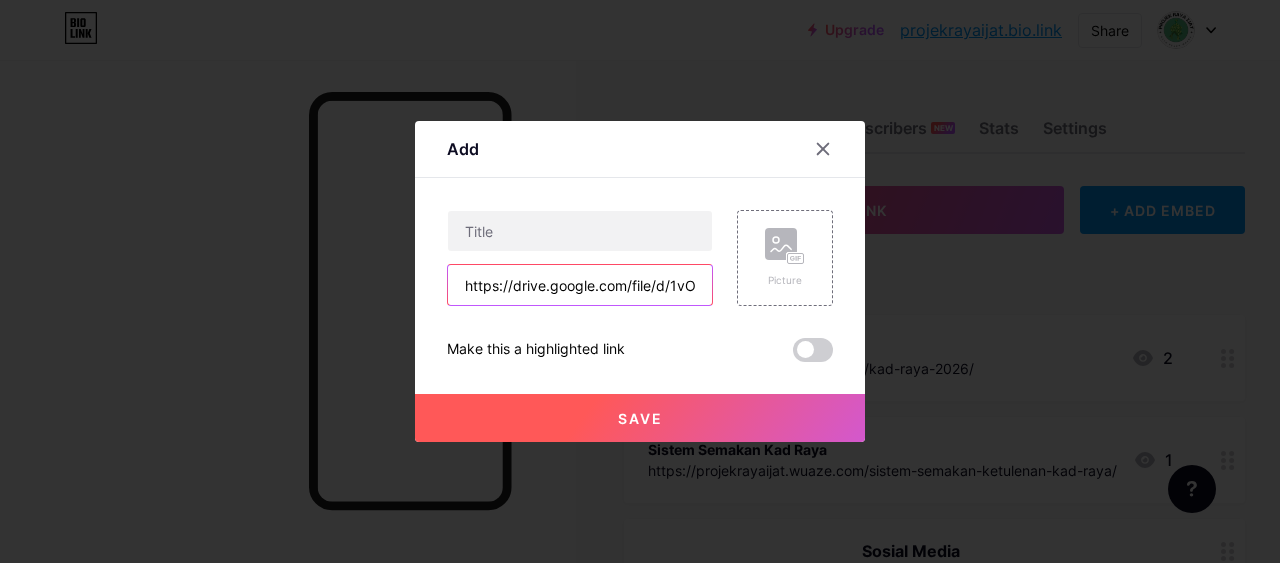 scroll, scrollTop: 0, scrollLeft: 371, axis: horizontal 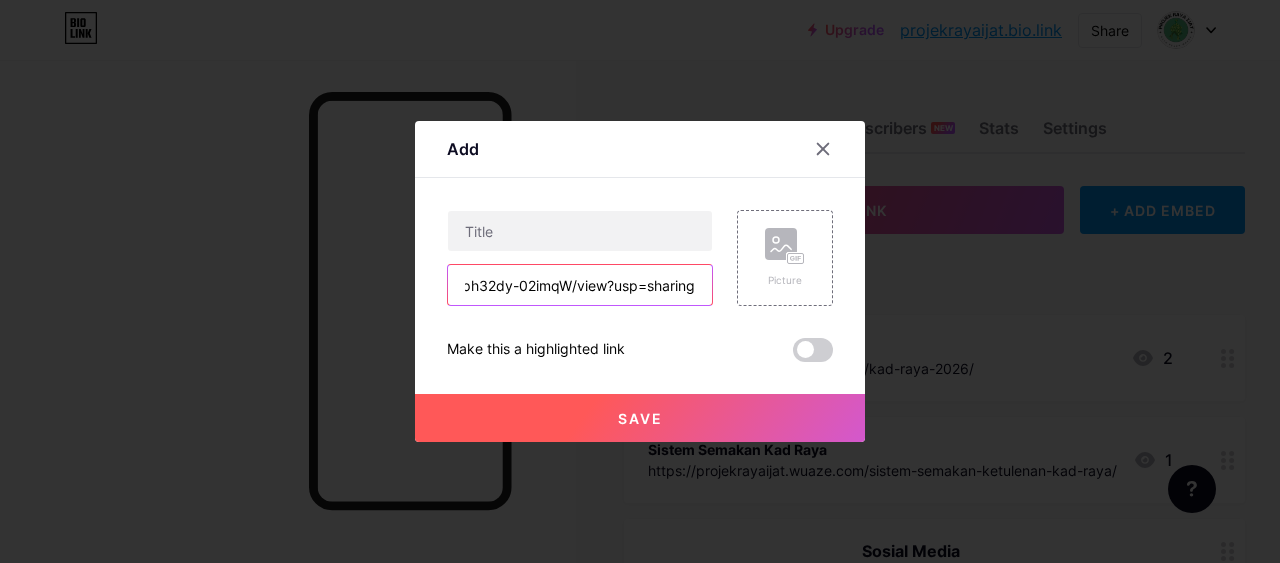 type on "https://drive.google.com/file/d/1vO4C9dIIVtYDcFpz2FFph32dy-02imqW/view?usp=sharing" 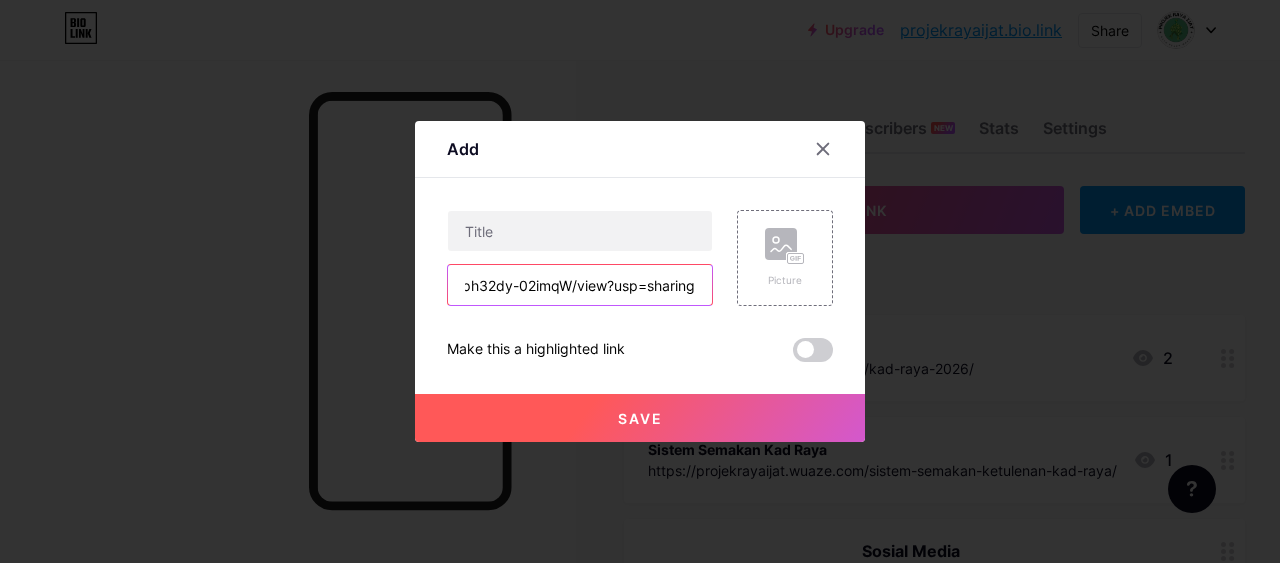 scroll, scrollTop: 0, scrollLeft: 0, axis: both 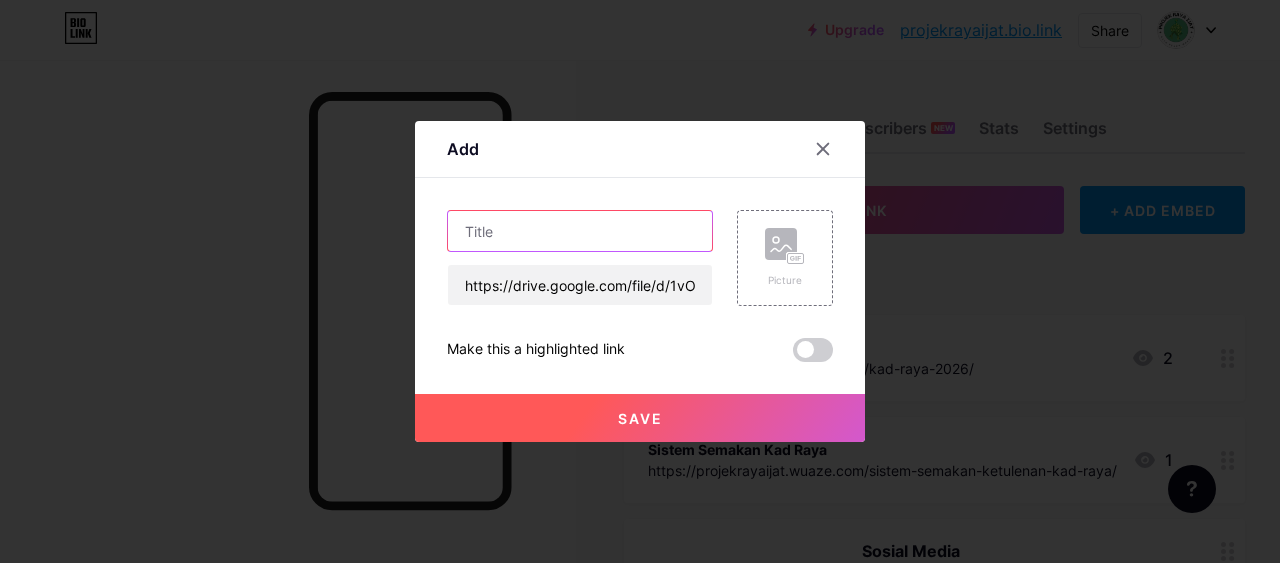 click at bounding box center [580, 231] 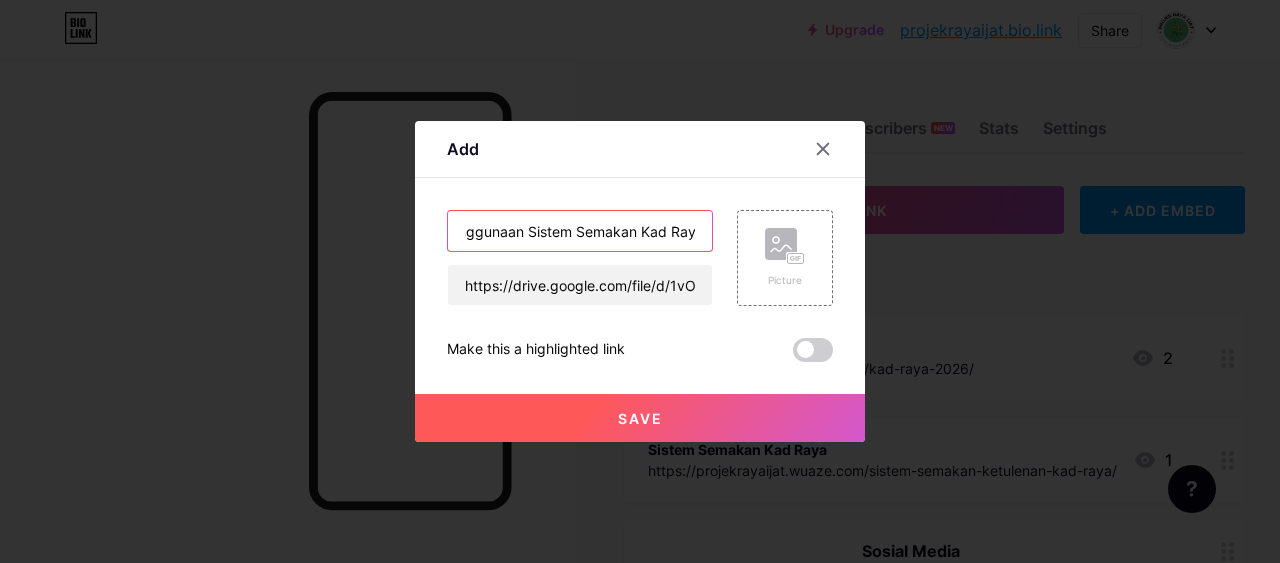 scroll, scrollTop: 0, scrollLeft: 94, axis: horizontal 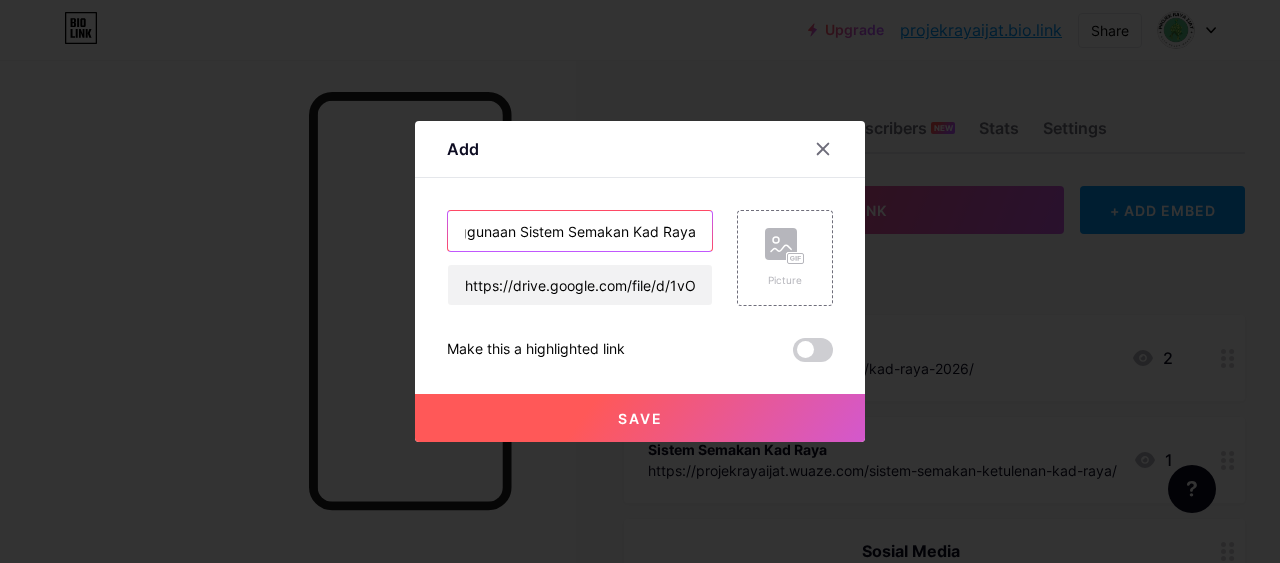 type on "Panduan Penggunaan Sistem Semakan Kad Raya" 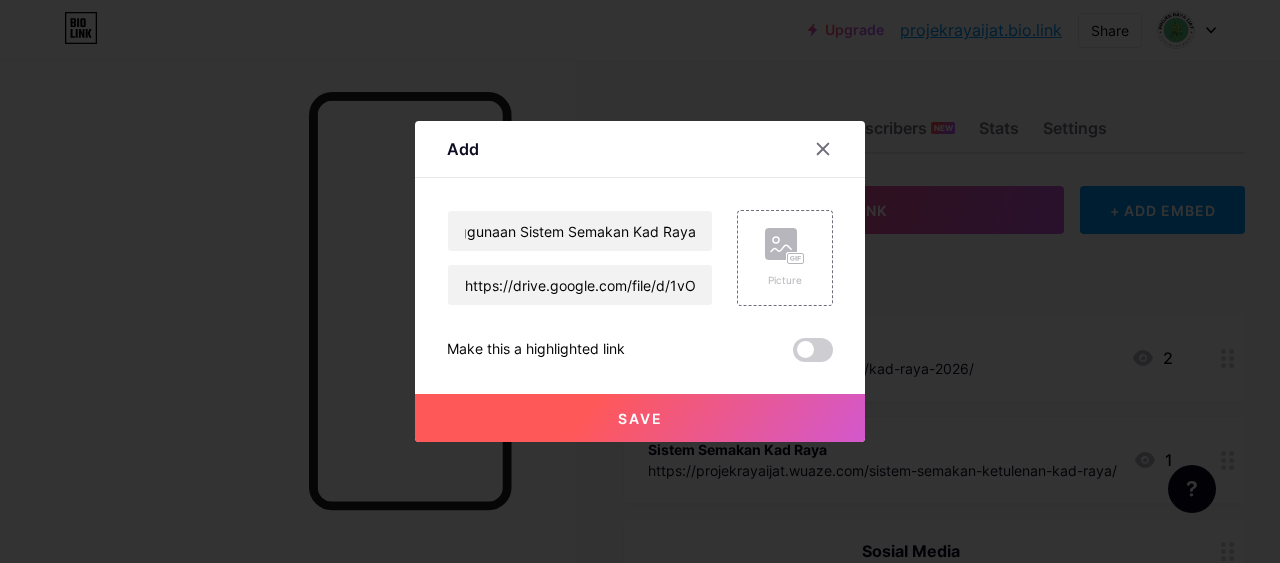 click on "Save" at bounding box center [640, 418] 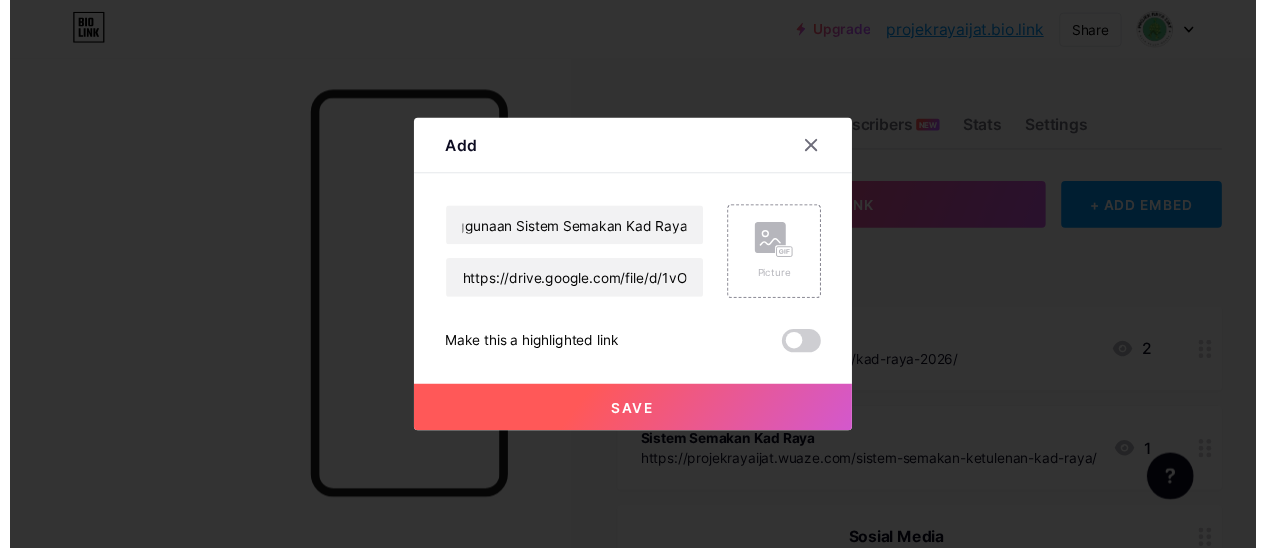 scroll, scrollTop: 0, scrollLeft: 0, axis: both 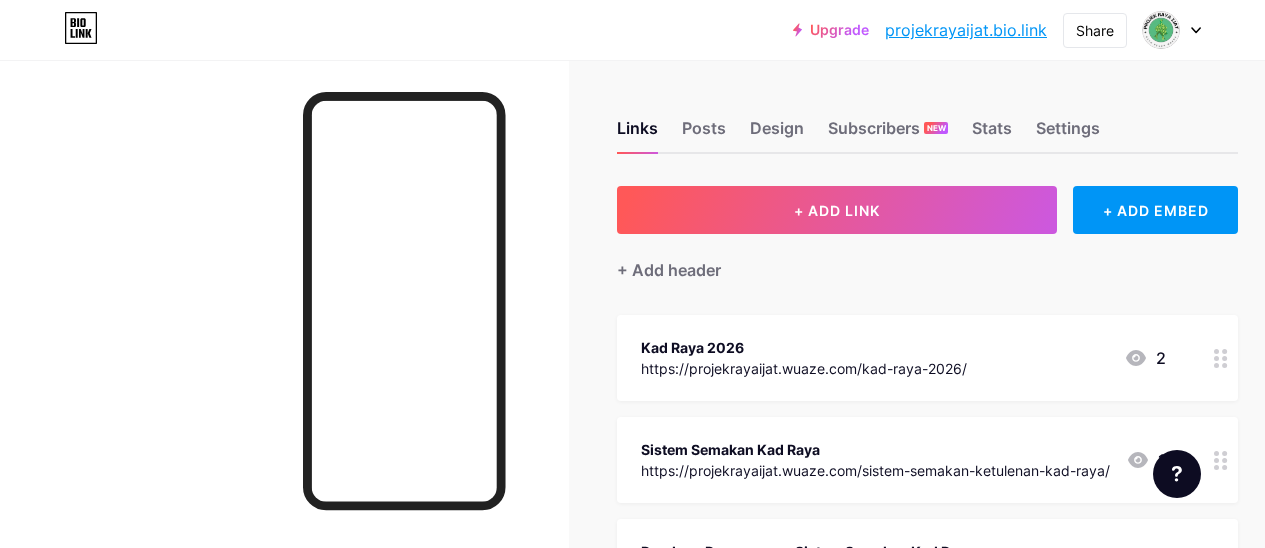 click on "projekrayaijat.bio.link" at bounding box center [966, 30] 